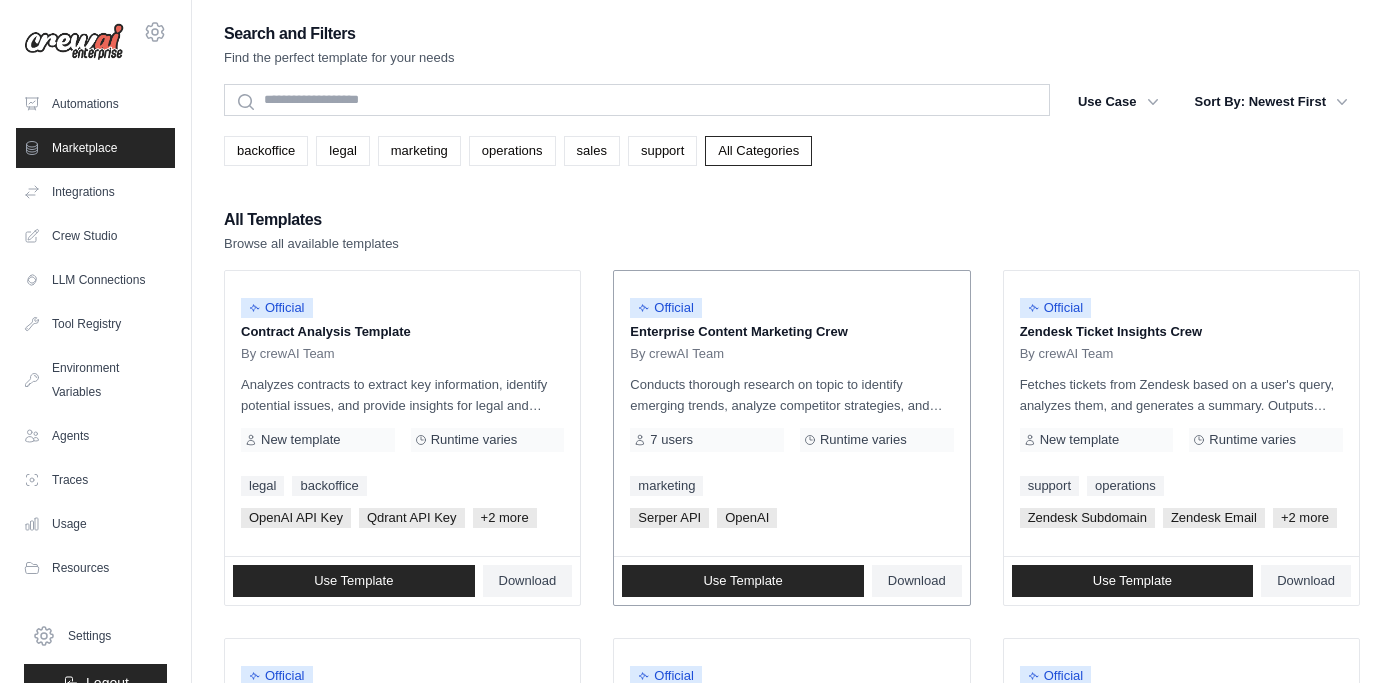 scroll, scrollTop: 66, scrollLeft: 0, axis: vertical 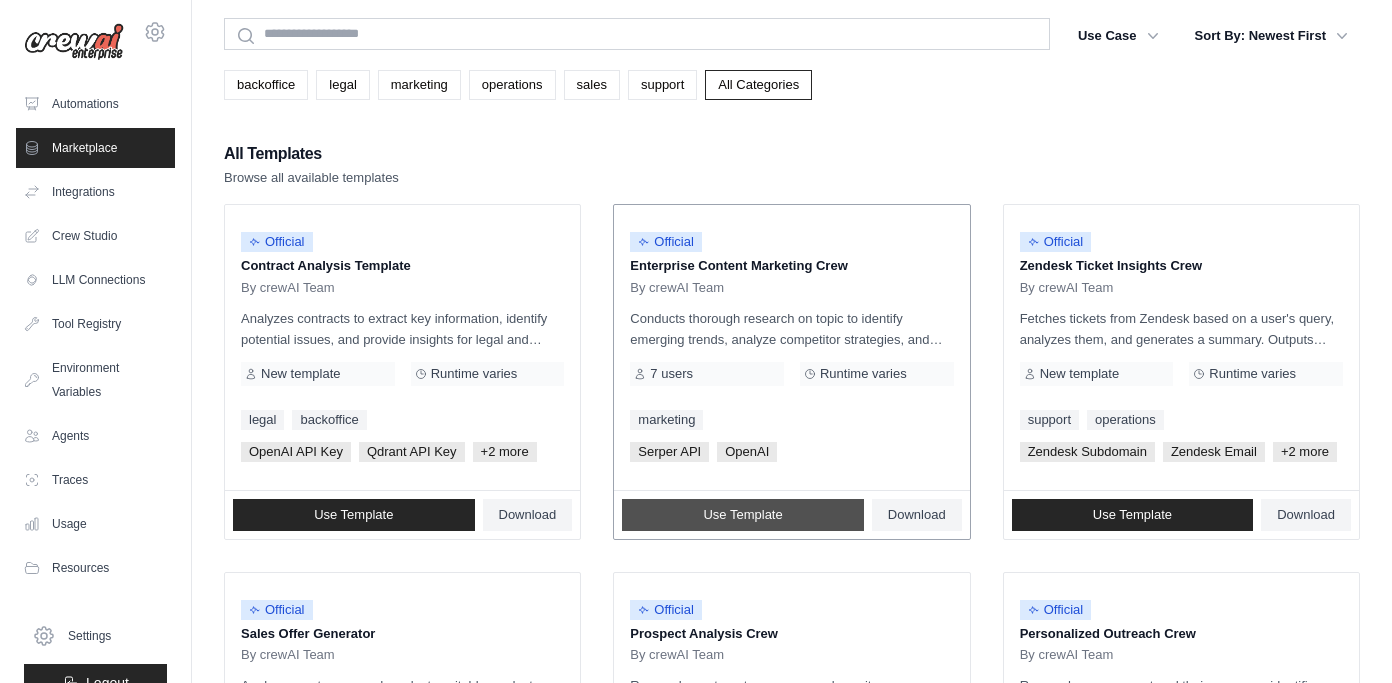 click on "Use Template" at bounding box center [743, 515] 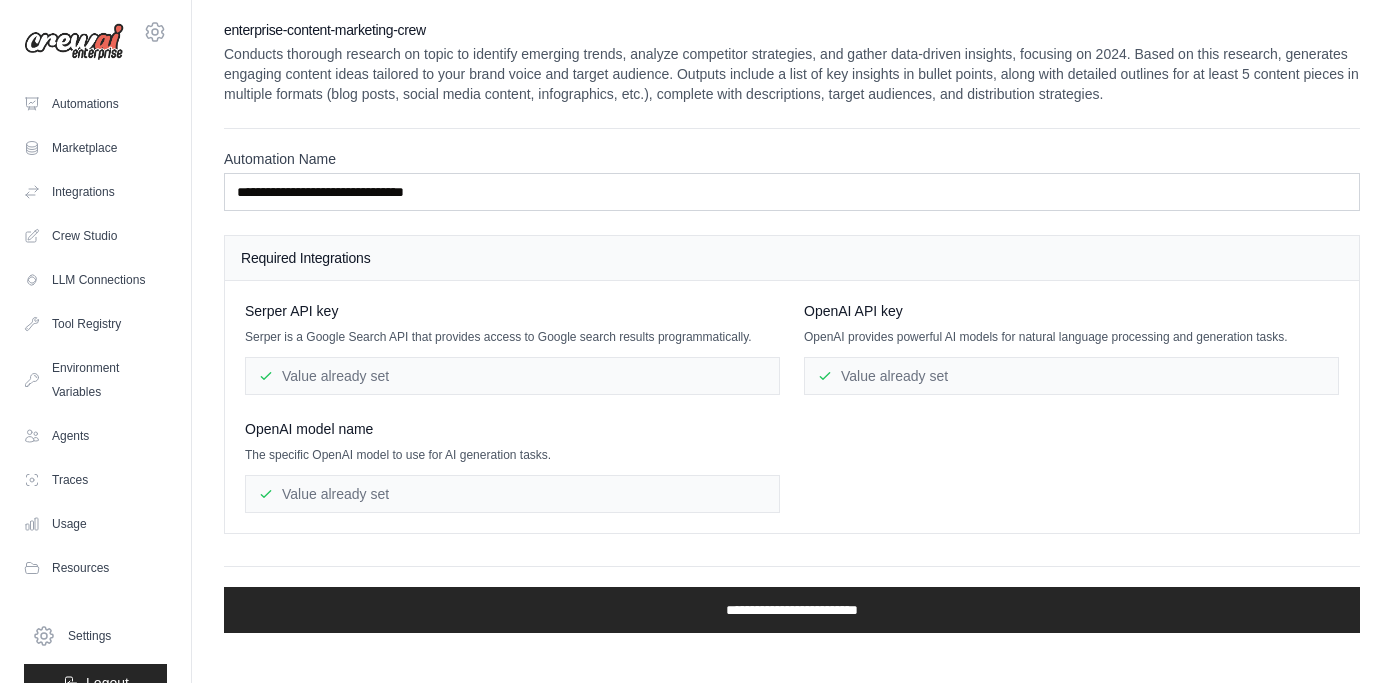 scroll, scrollTop: 6, scrollLeft: 0, axis: vertical 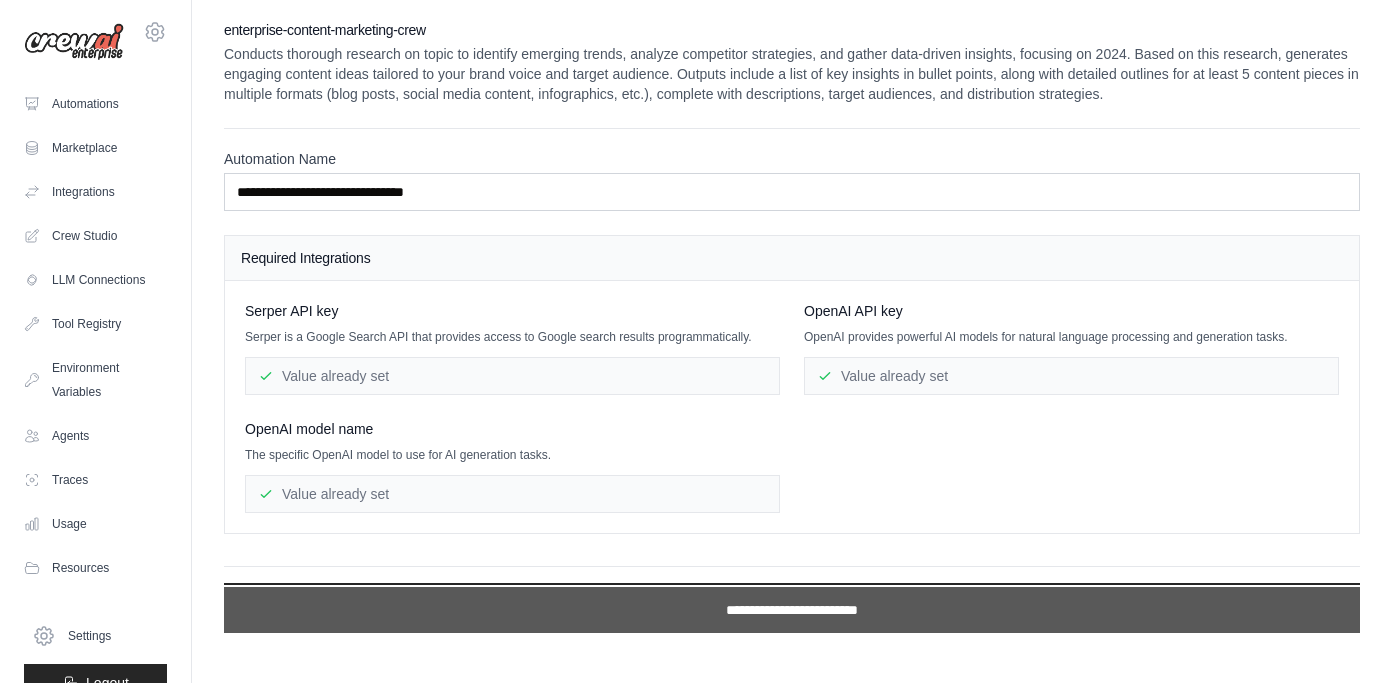 click on "**********" at bounding box center [792, 610] 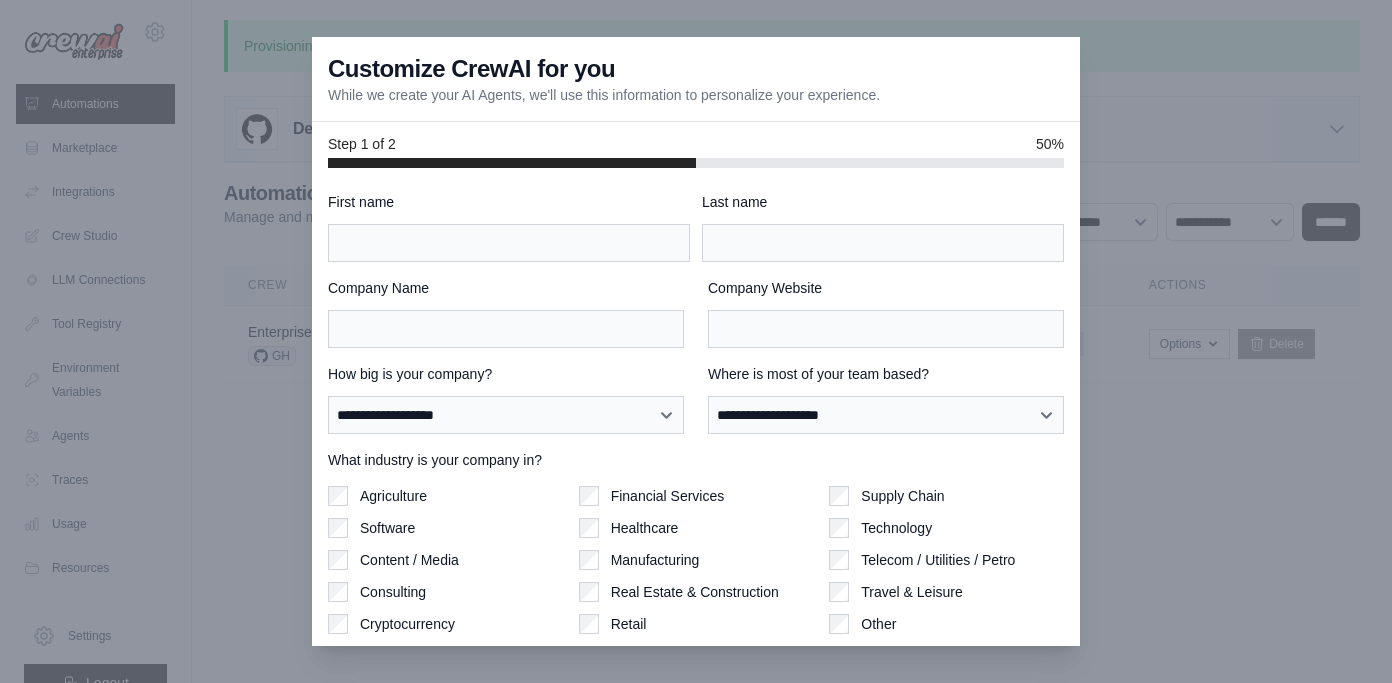 scroll, scrollTop: 0, scrollLeft: 0, axis: both 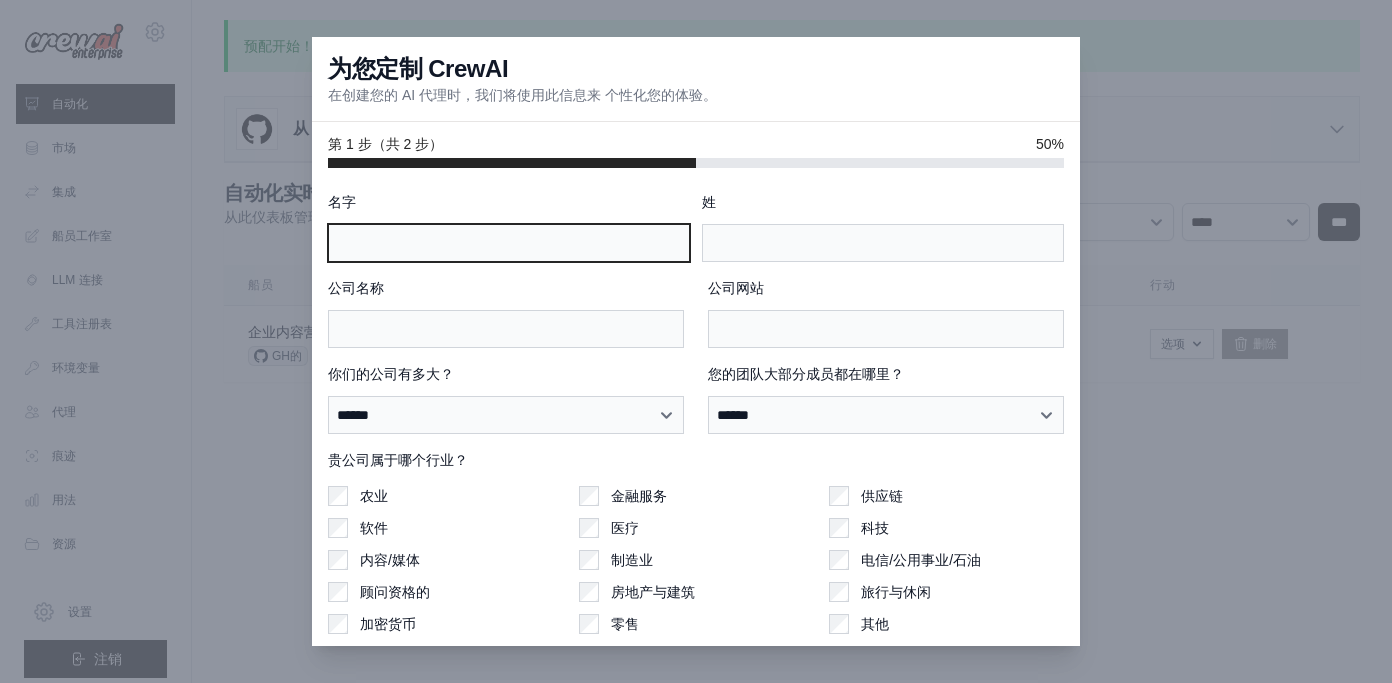 click on "名字" at bounding box center (509, 243) 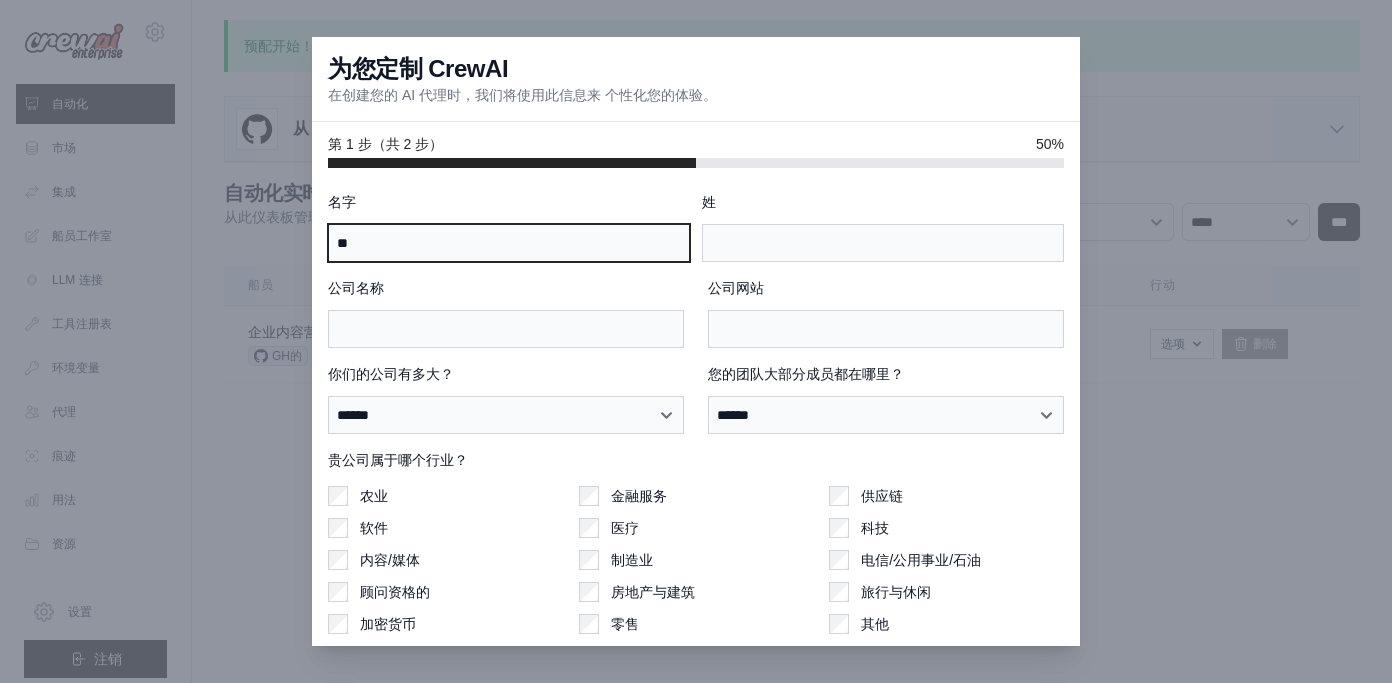 type on "*" 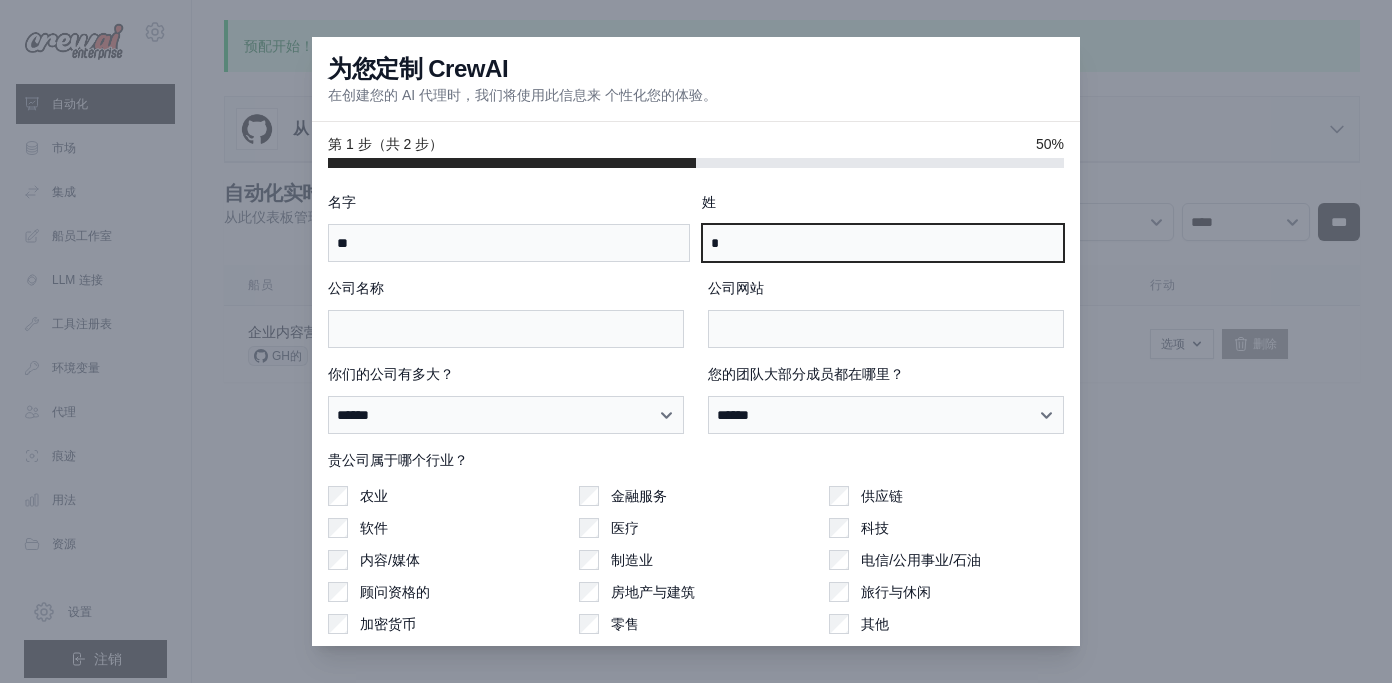 type on "*" 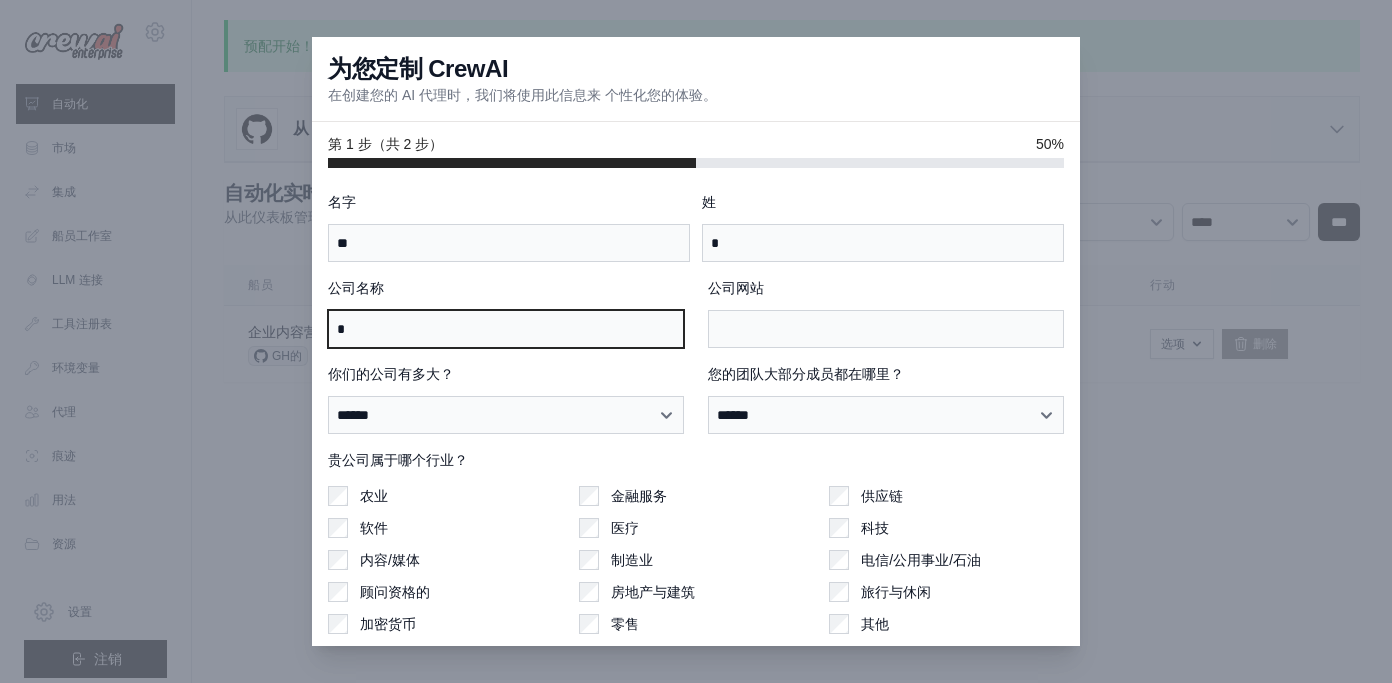 type on "*" 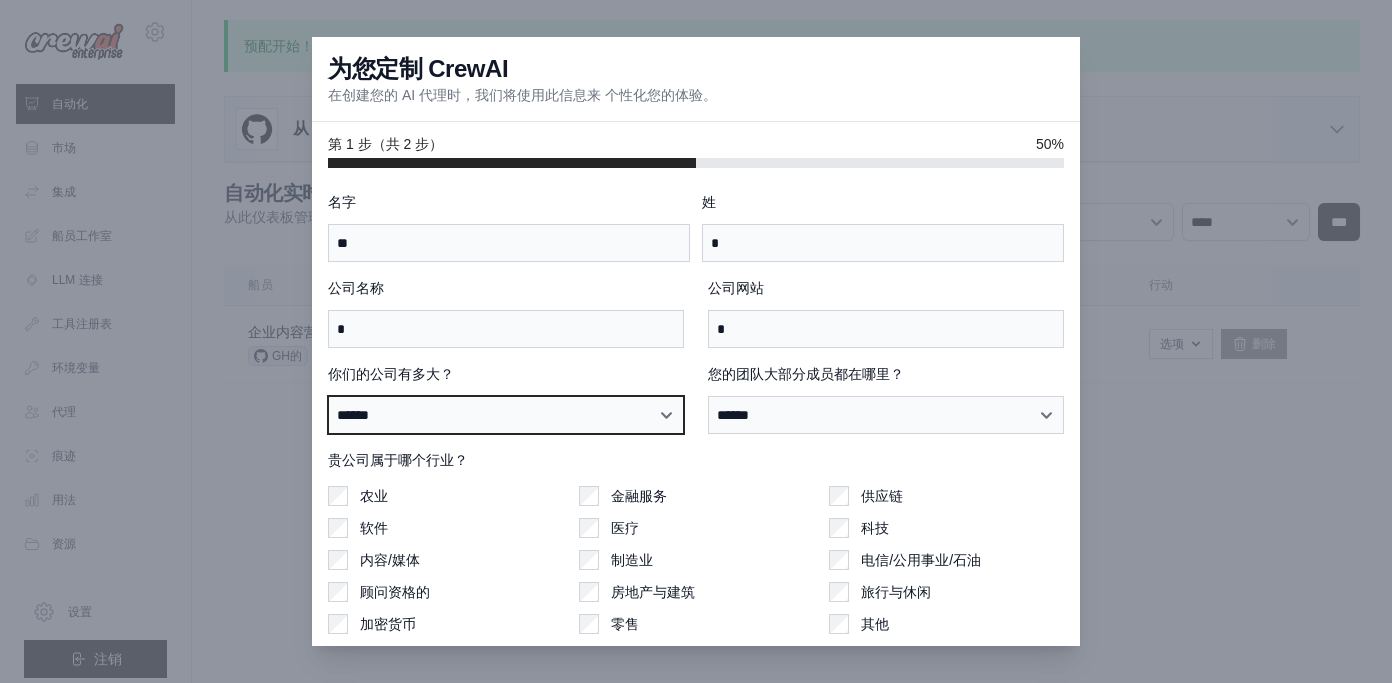 click on "**********" at bounding box center [506, 415] 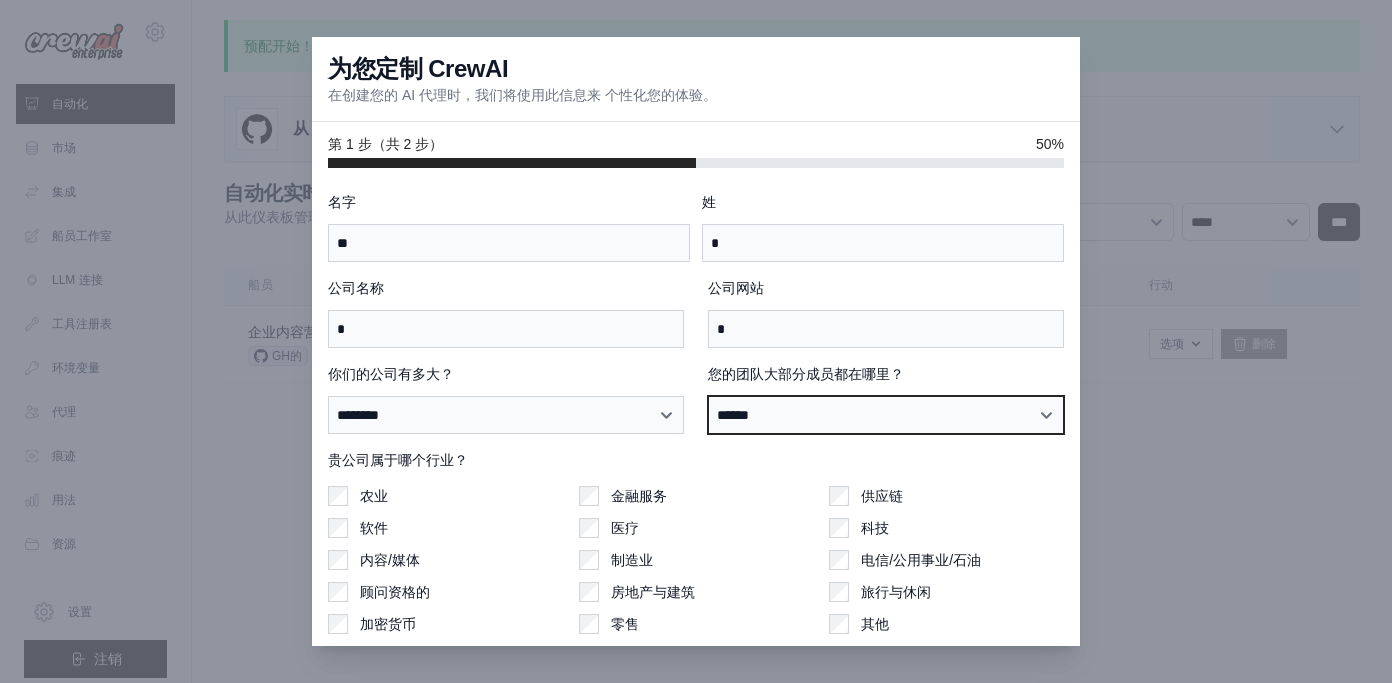 click on "**********" at bounding box center (886, 415) 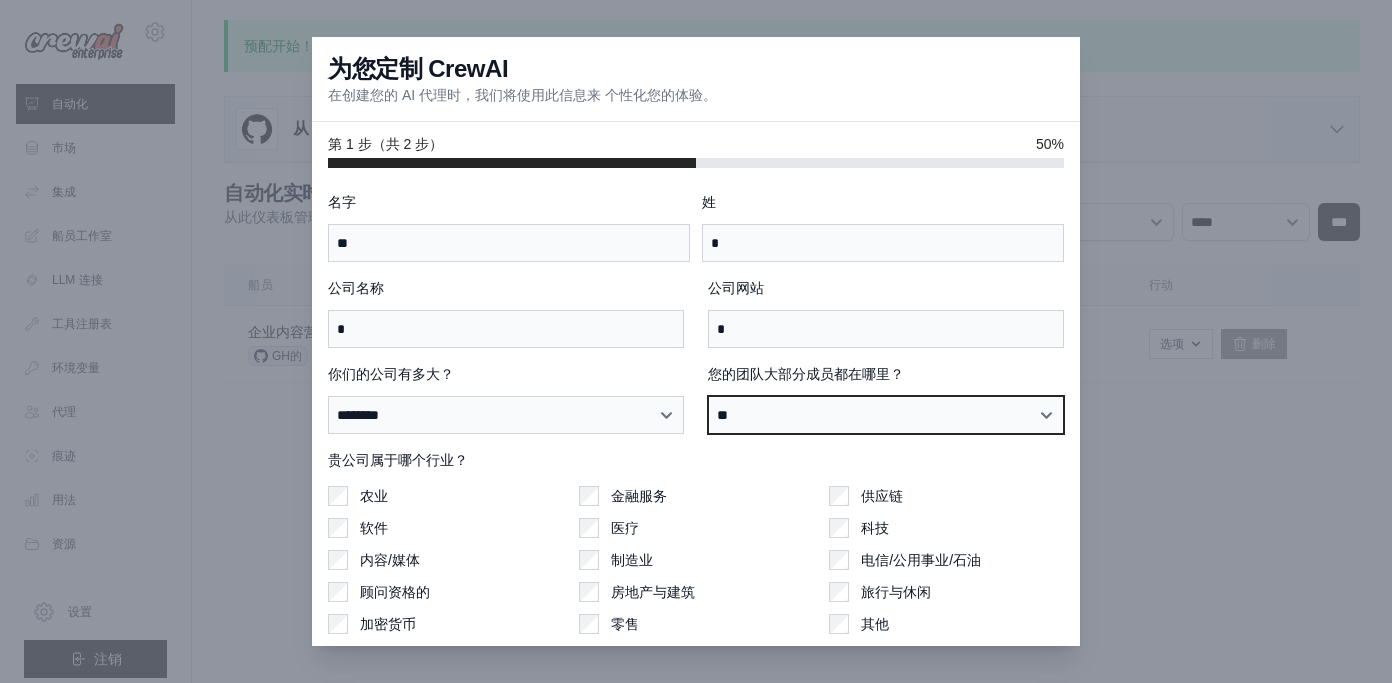 click on "**********" at bounding box center (886, 415) 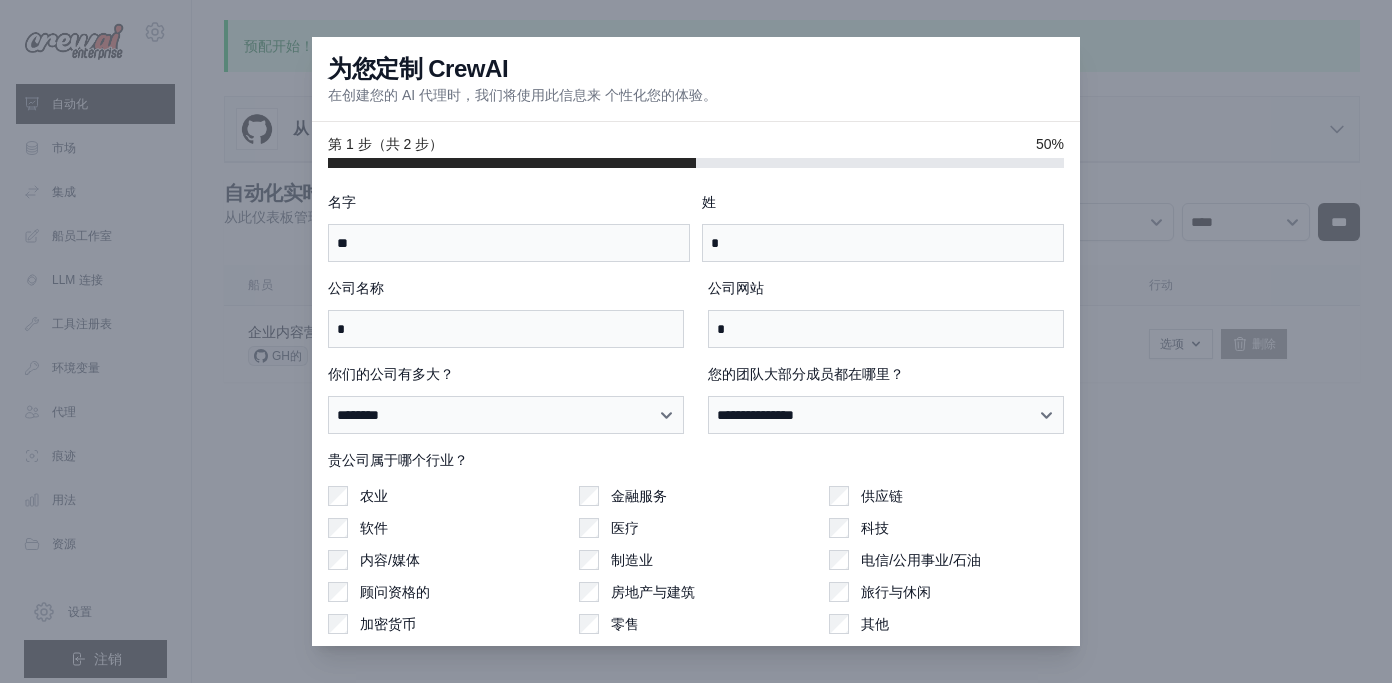 click on "软件" at bounding box center (374, 528) 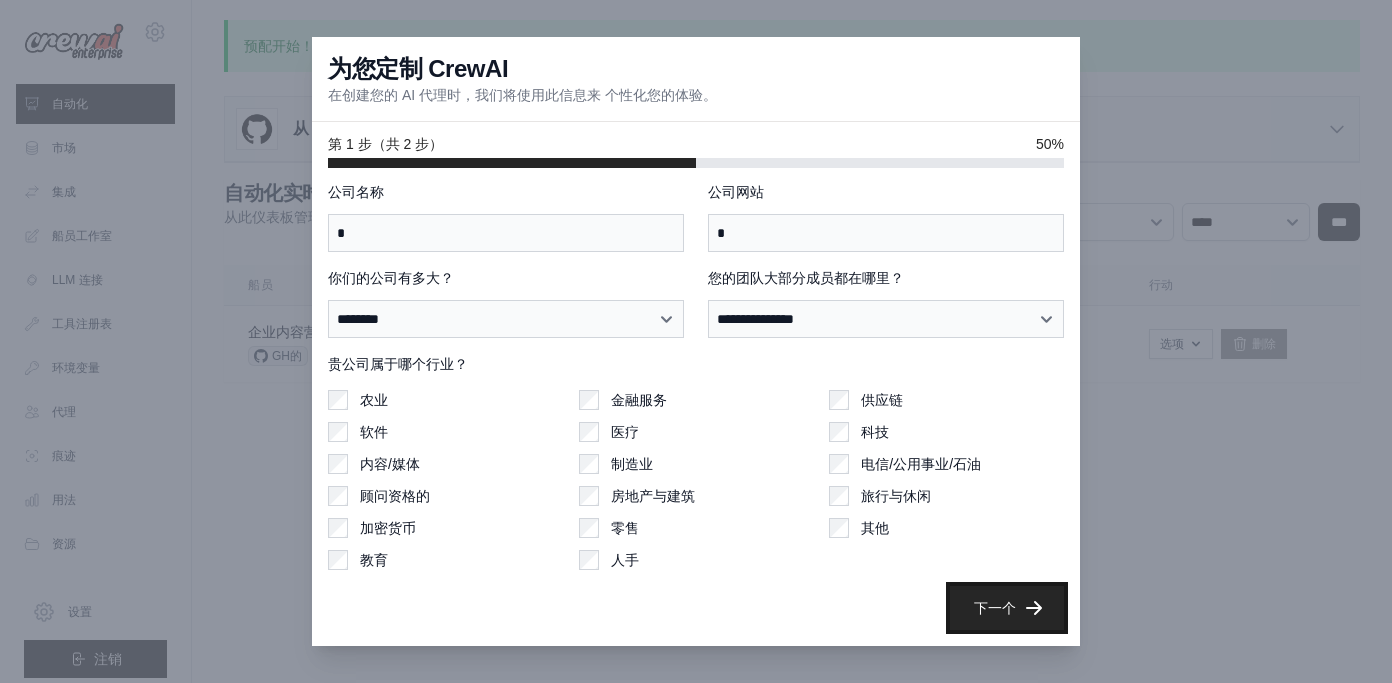 click on "下一个" at bounding box center (1007, 608) 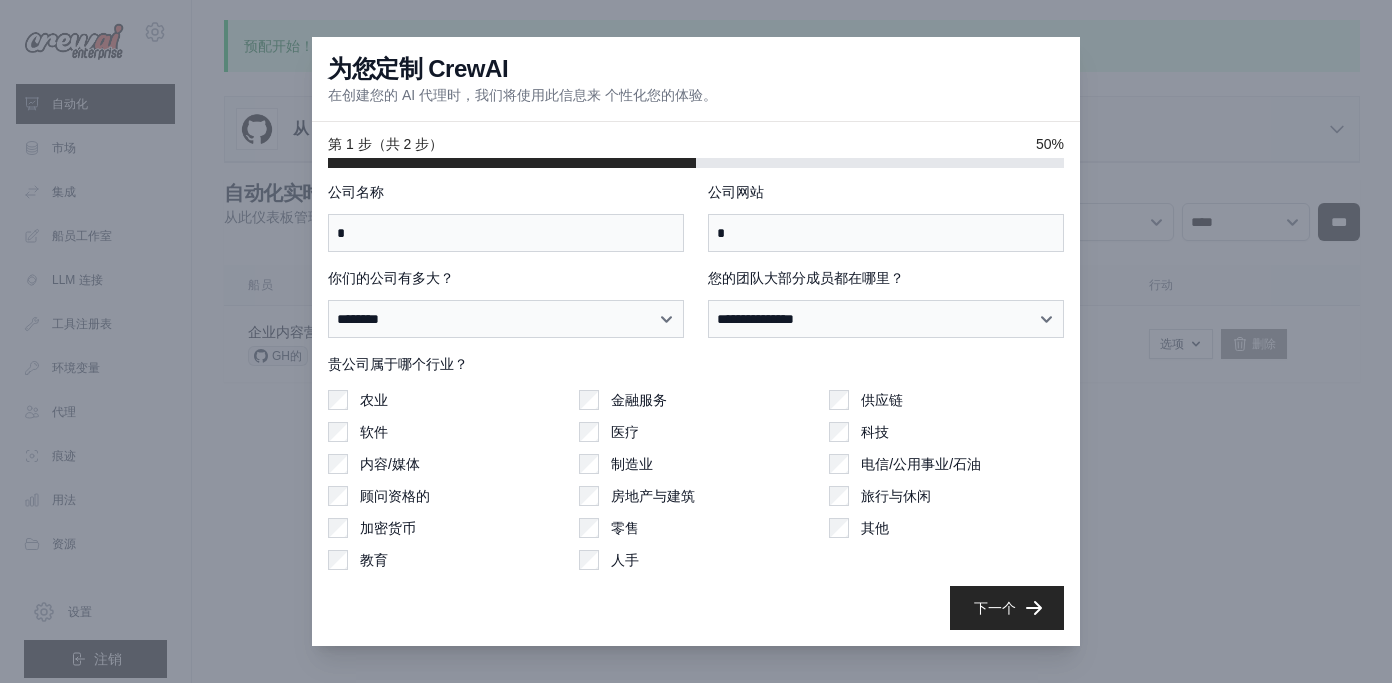 scroll, scrollTop: 4, scrollLeft: 0, axis: vertical 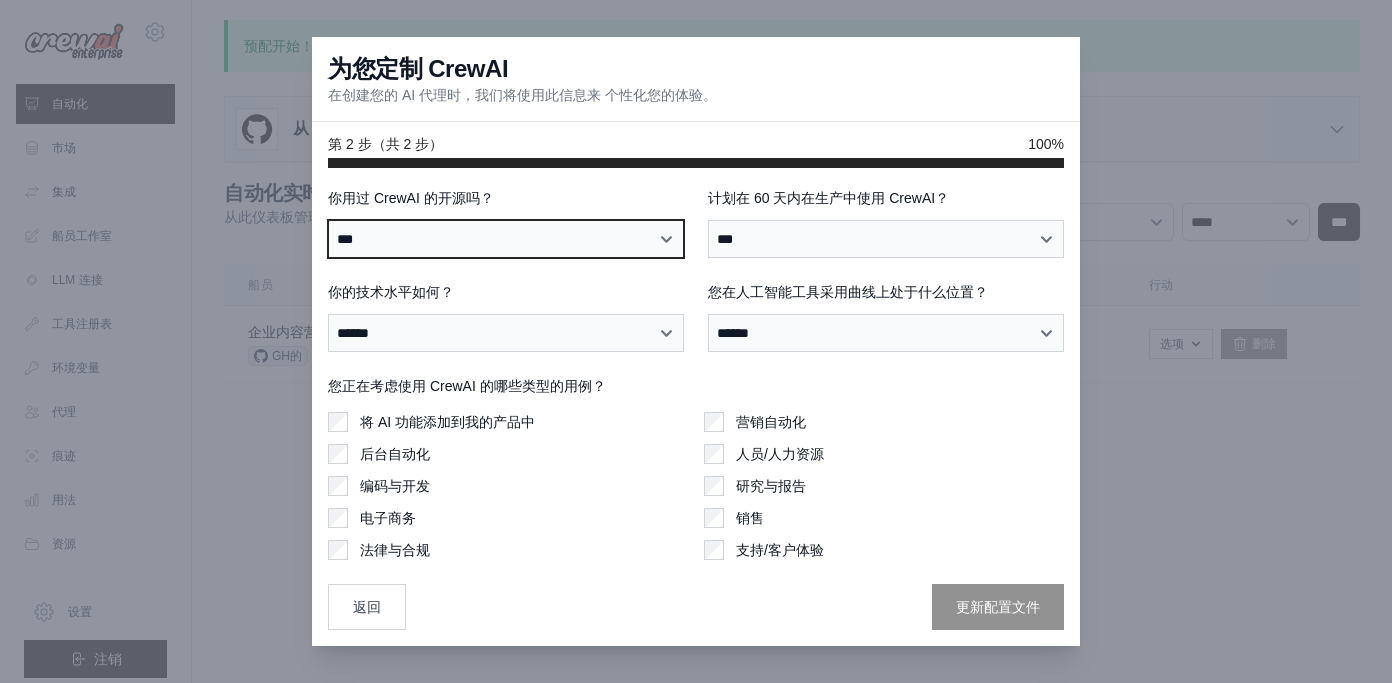 click on "***
*
***
******
******" at bounding box center (506, 239) 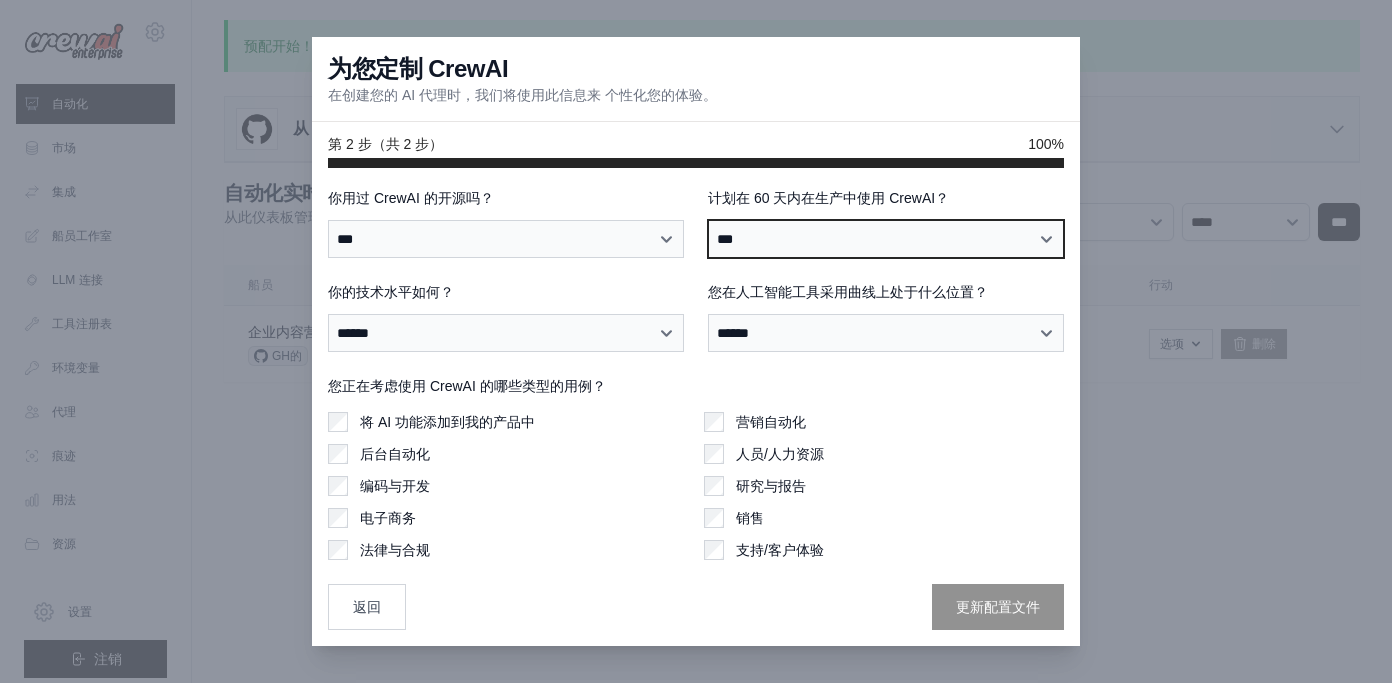 click on "***
**
*" at bounding box center (886, 239) 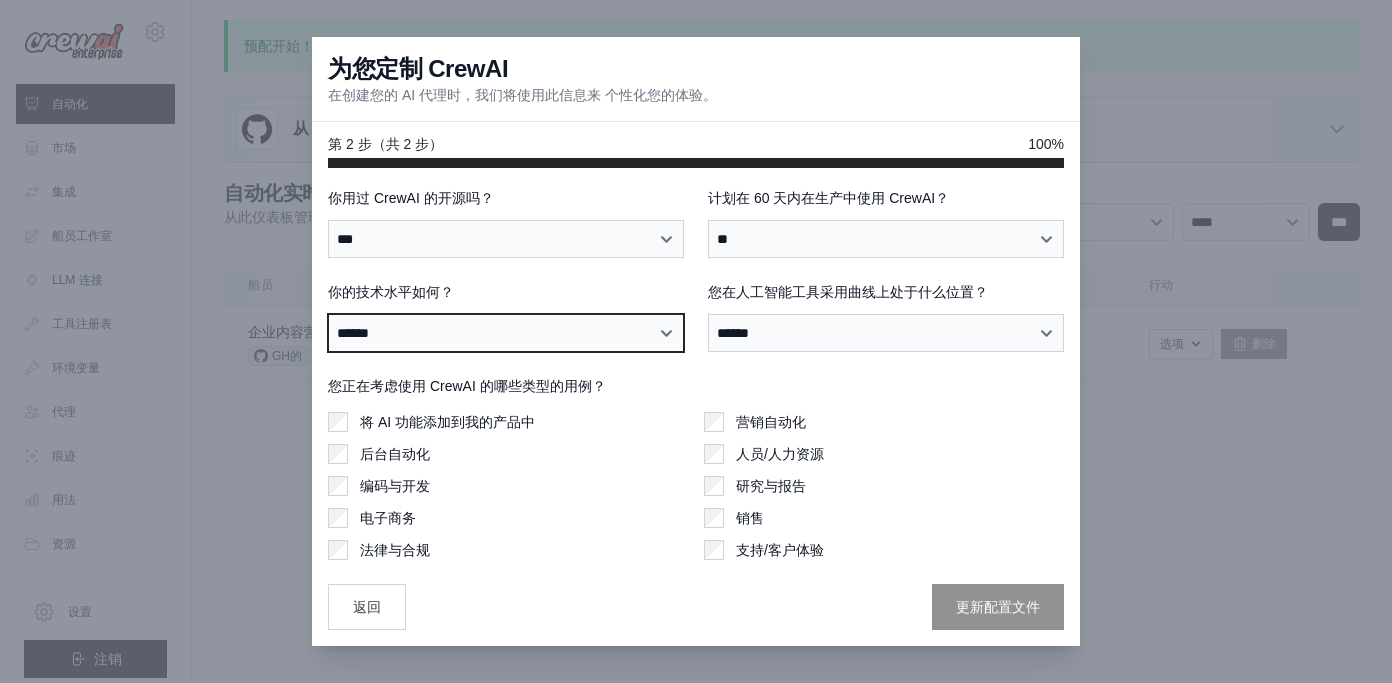 click on "******
******
*****
*****" at bounding box center (506, 333) 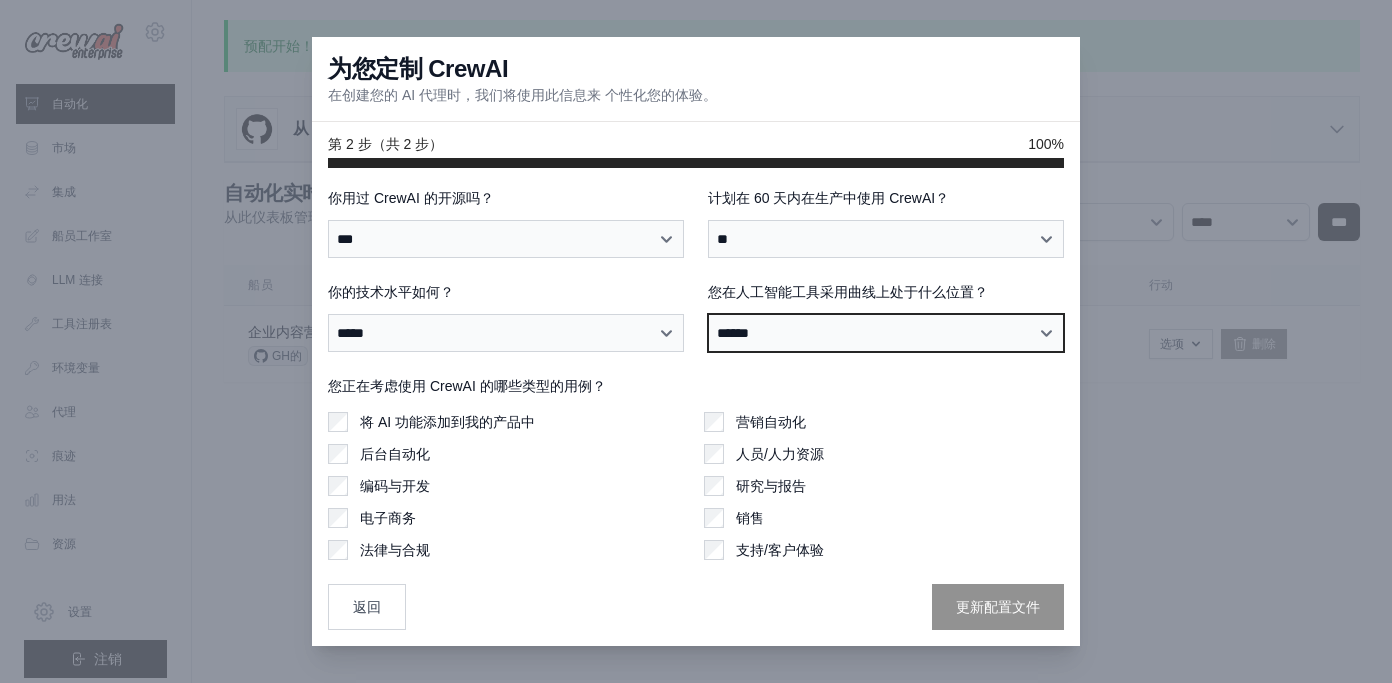 click on "**********" at bounding box center (886, 333) 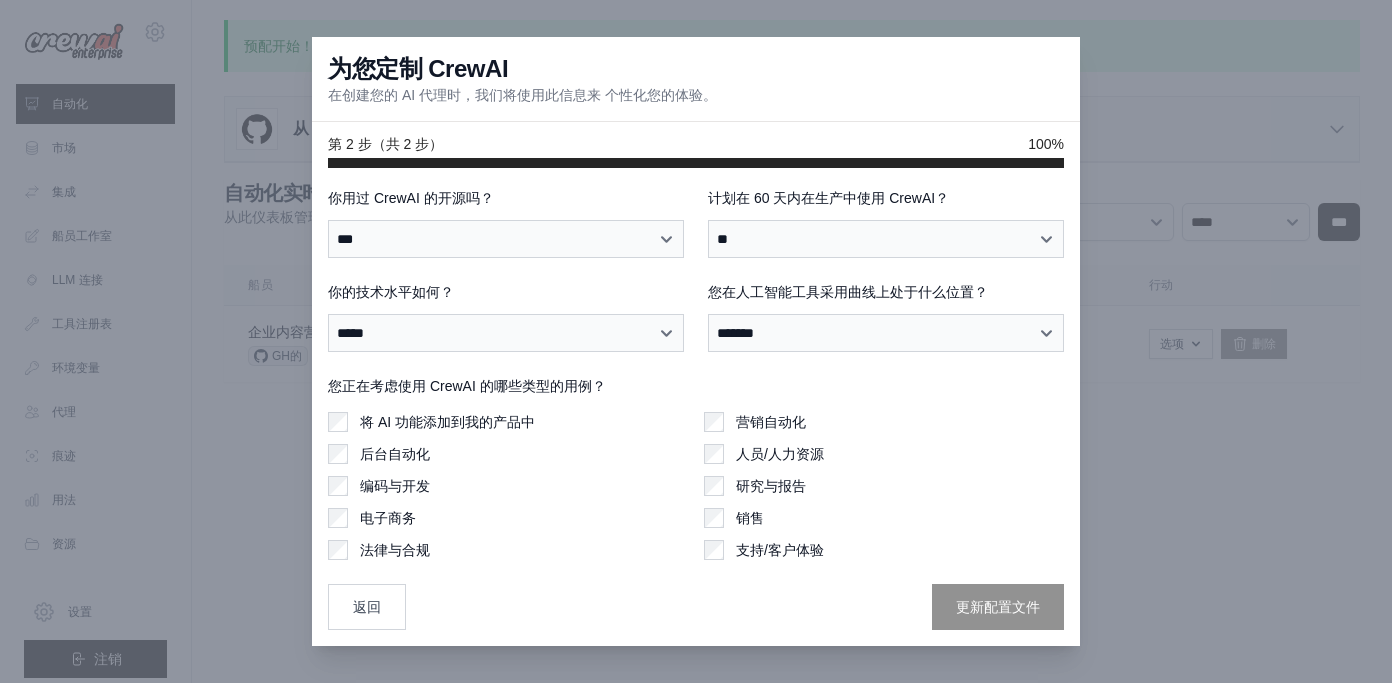 click on "将 AI 功能添加到我的产品中
后台自动化
编码与开发
电子商务
法律与合规" at bounding box center (508, 486) 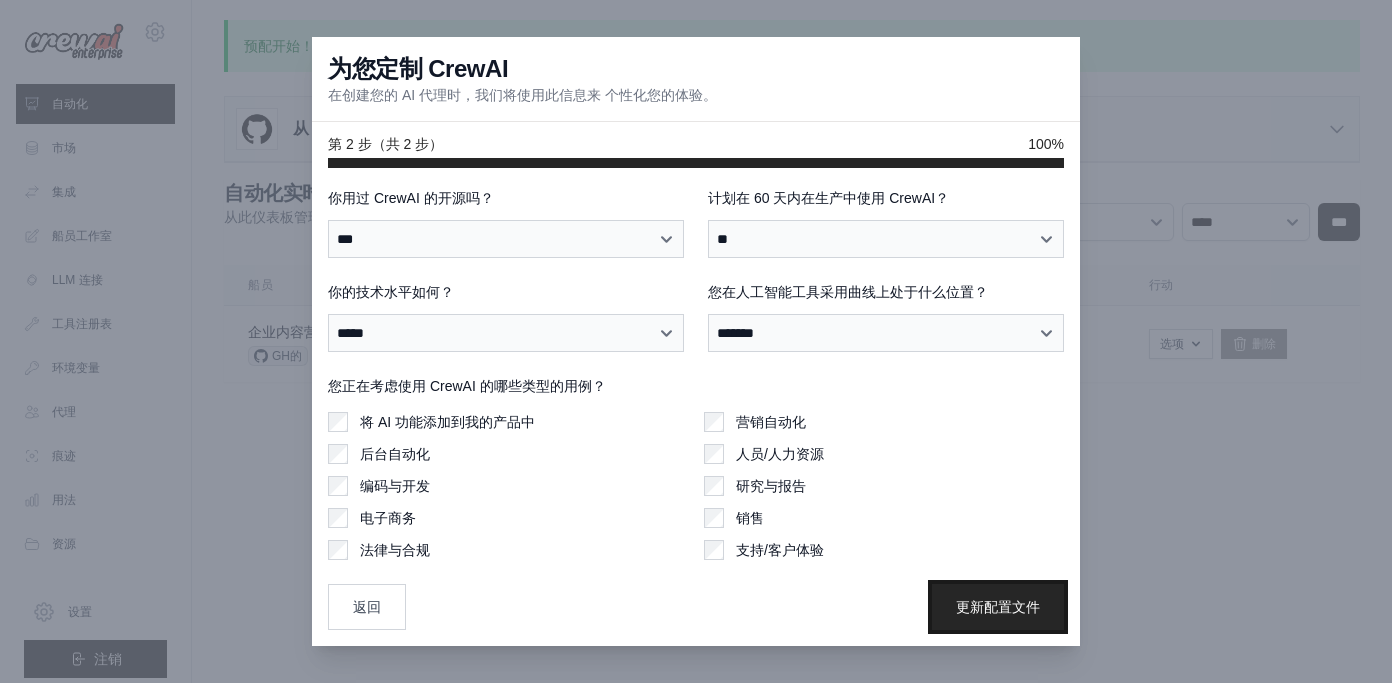 click on "更新配置文件" at bounding box center (998, 607) 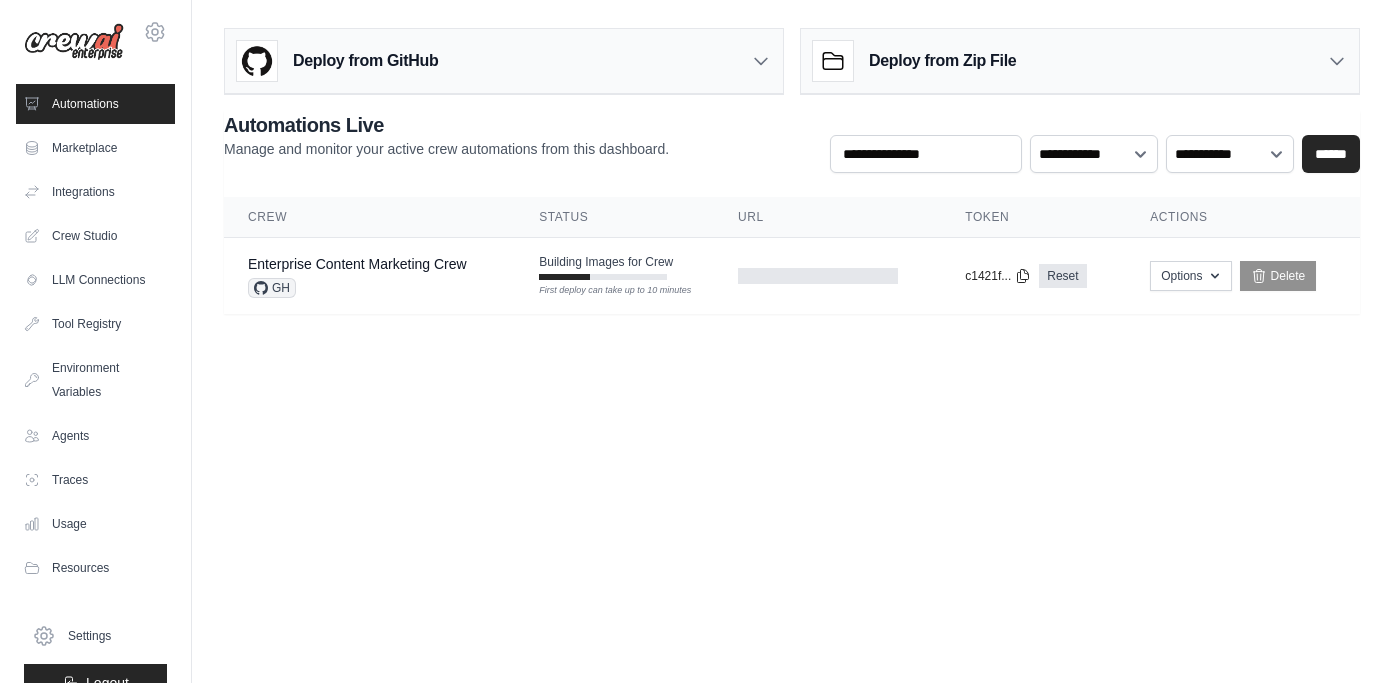 scroll, scrollTop: 0, scrollLeft: 0, axis: both 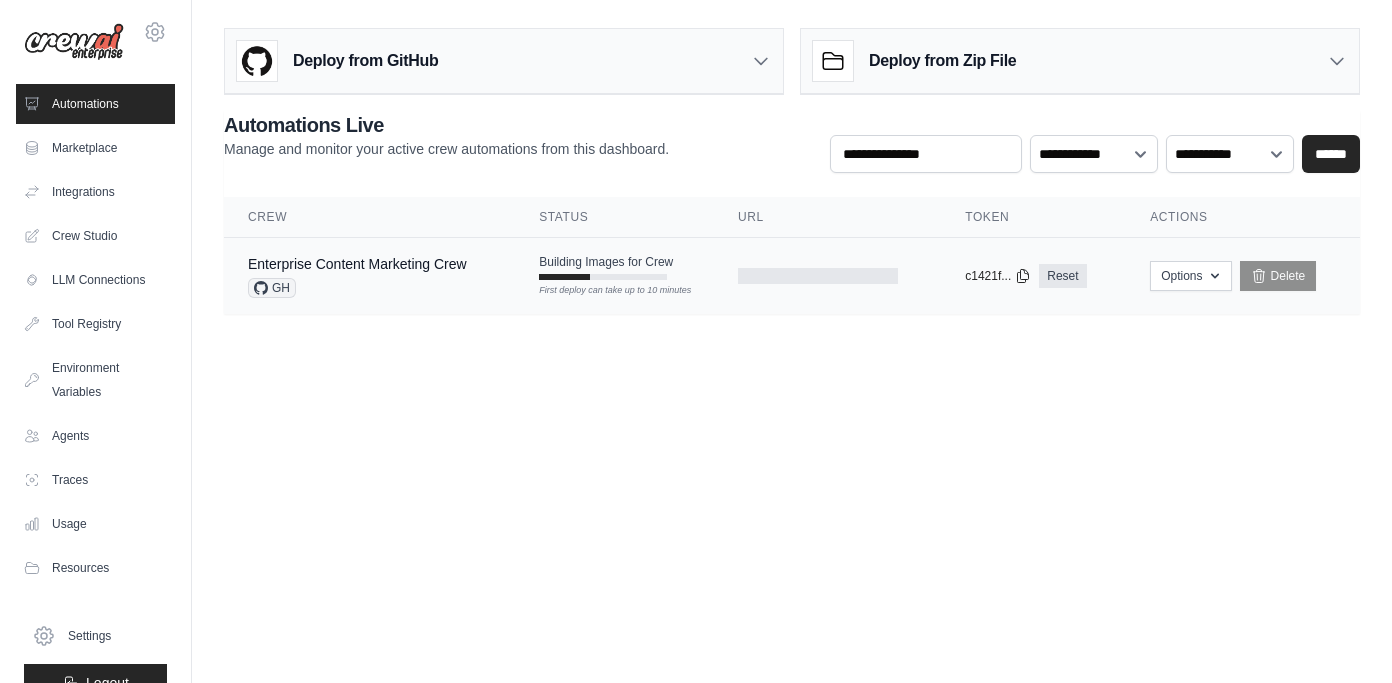 click at bounding box center [827, 276] 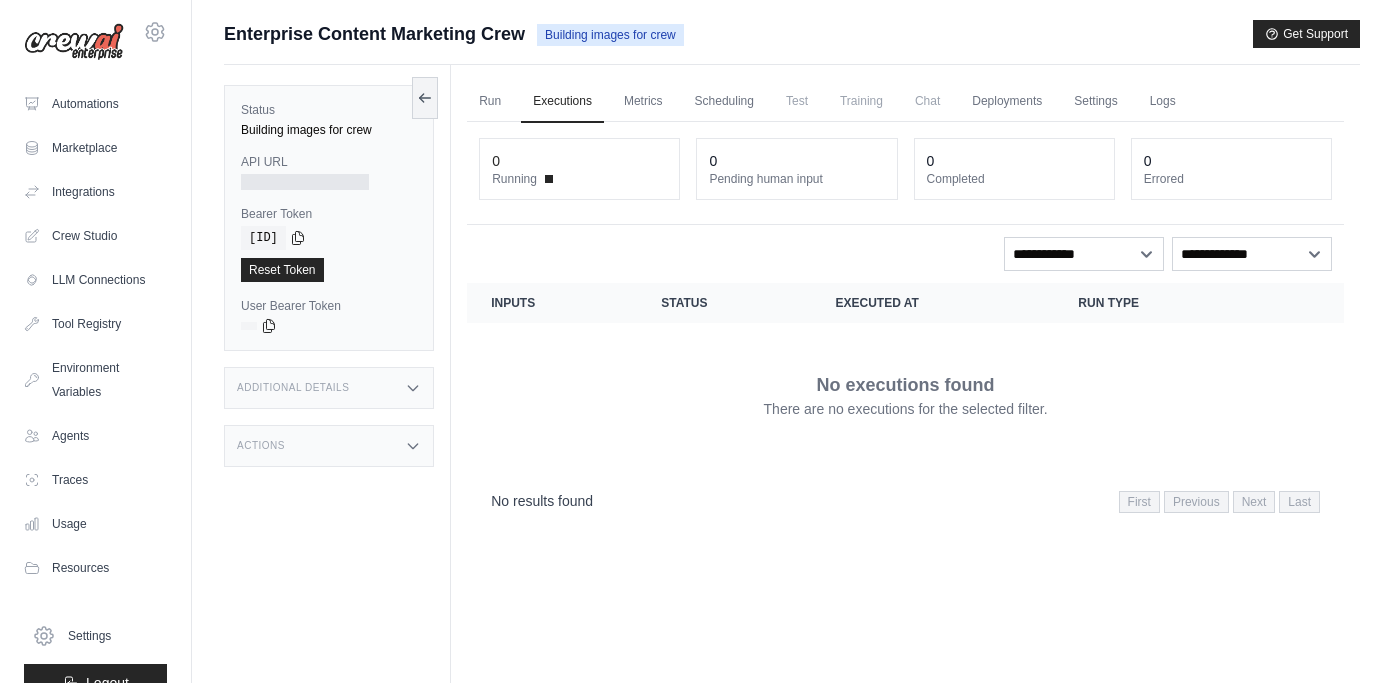scroll, scrollTop: 0, scrollLeft: 0, axis: both 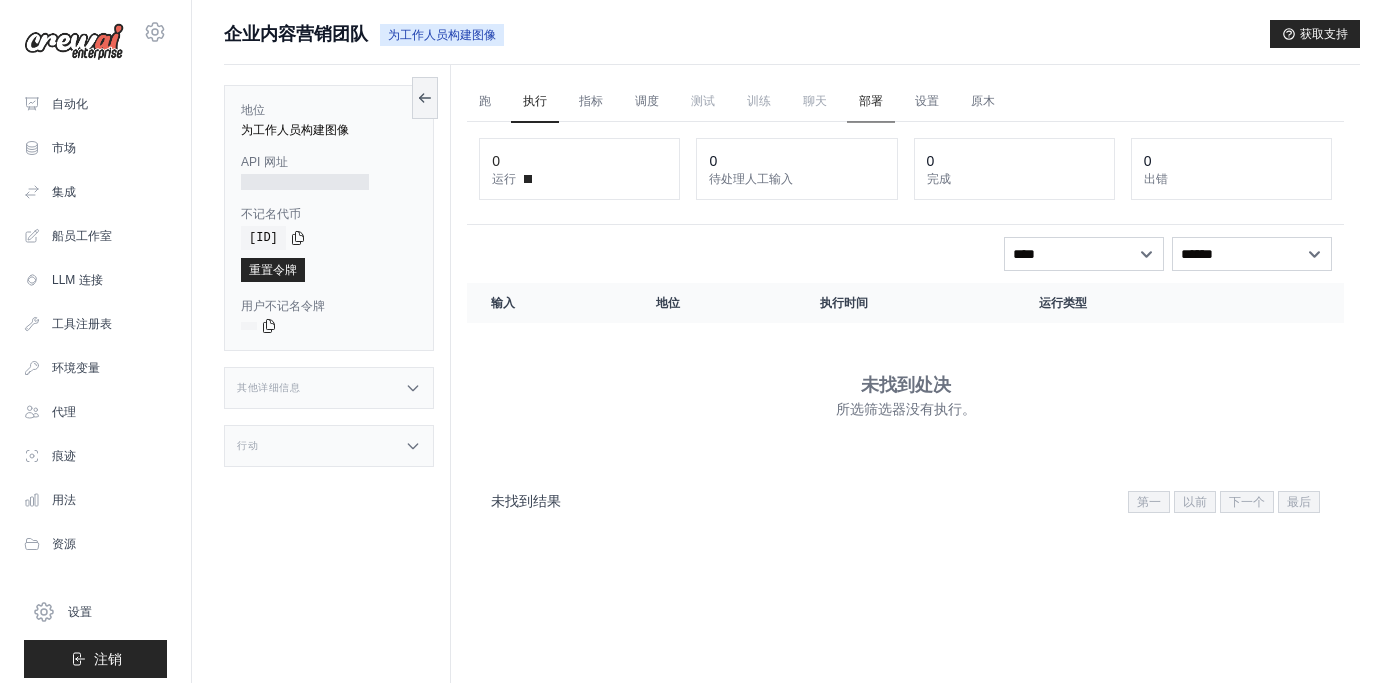 click on "部署" at bounding box center (871, 102) 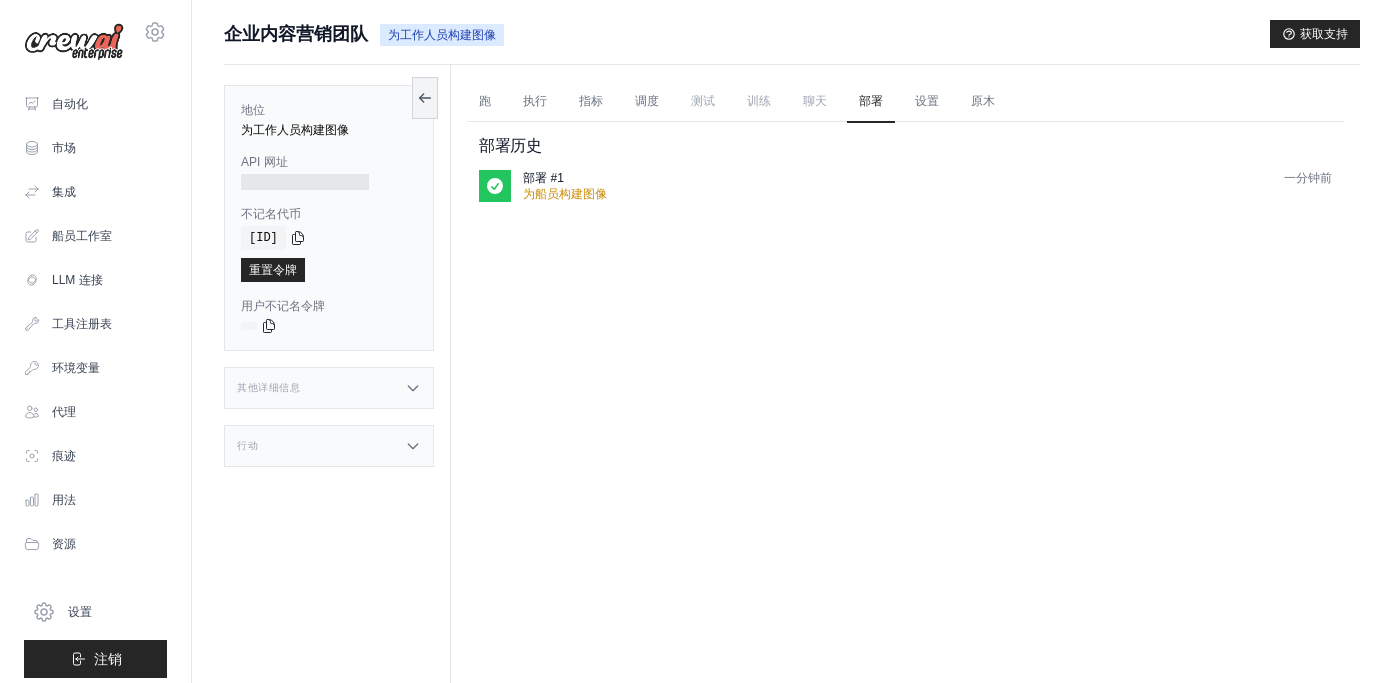 click on "部署 #1
为船员构建图像
一分钟前" at bounding box center [927, 186] 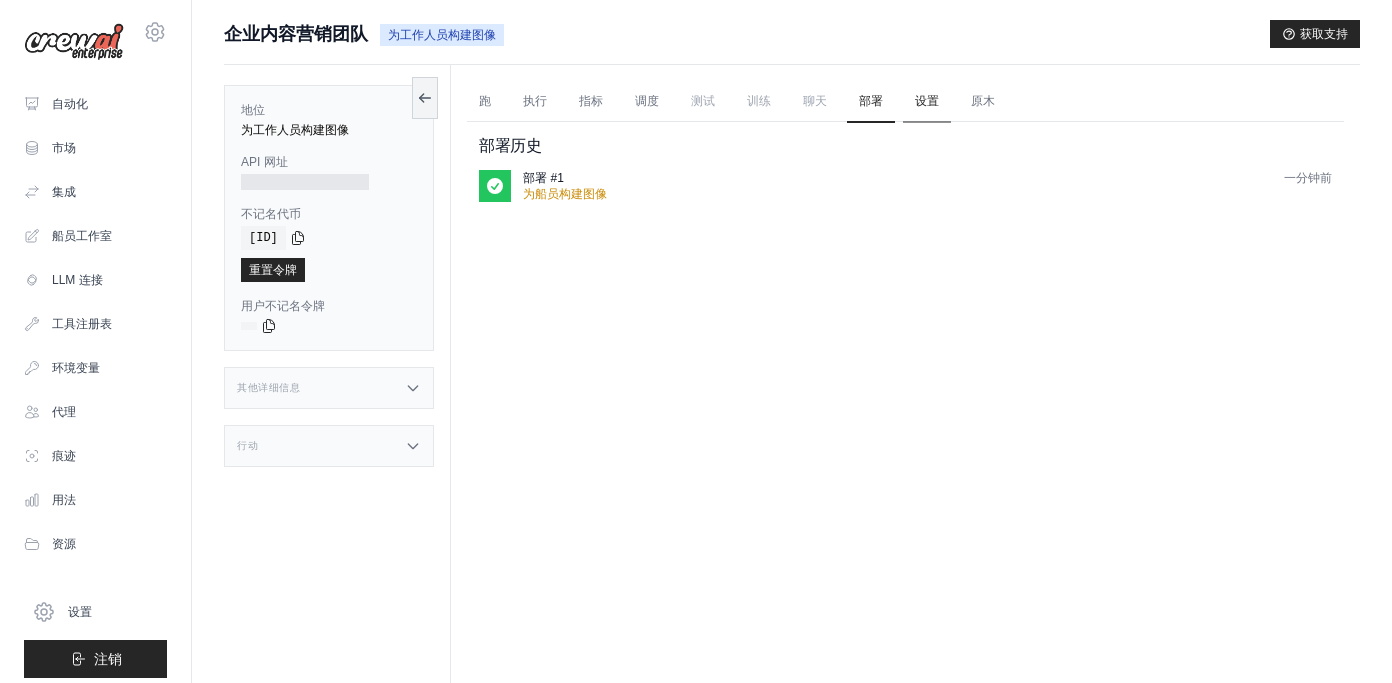 click on "设置" at bounding box center [927, 102] 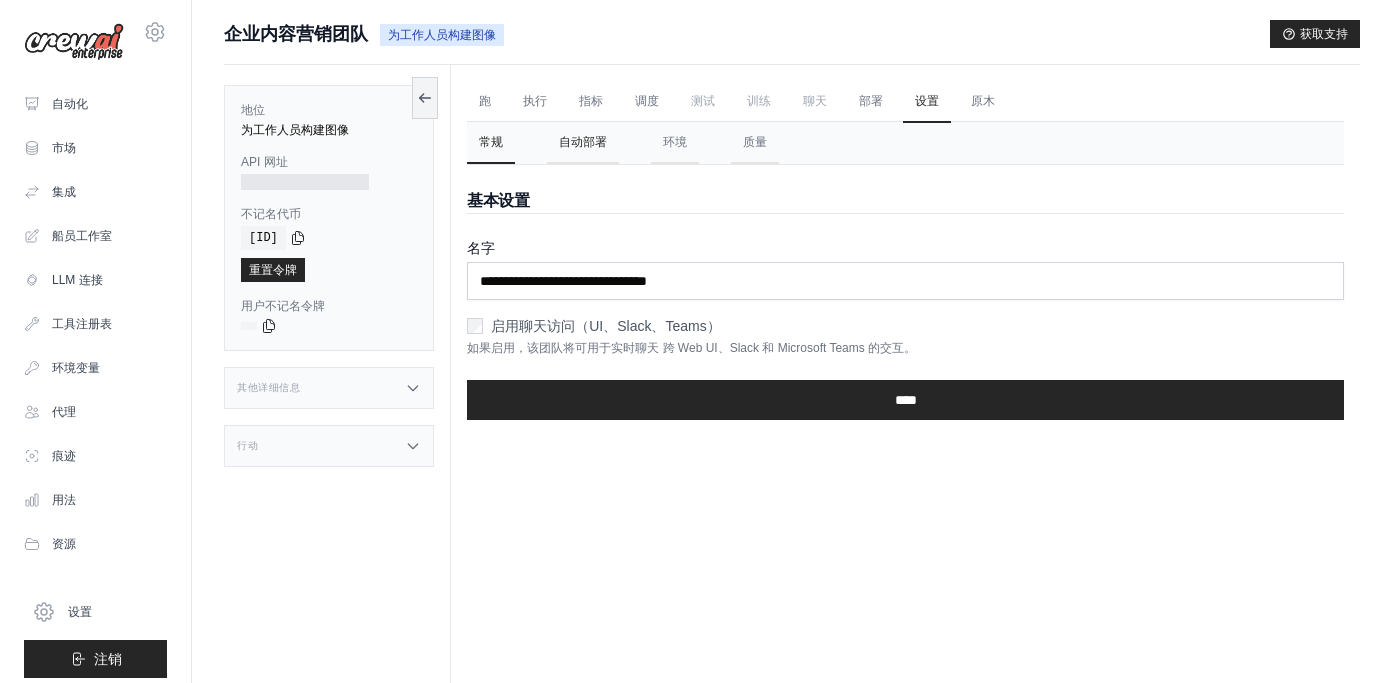 click on "自动部署" at bounding box center [583, 143] 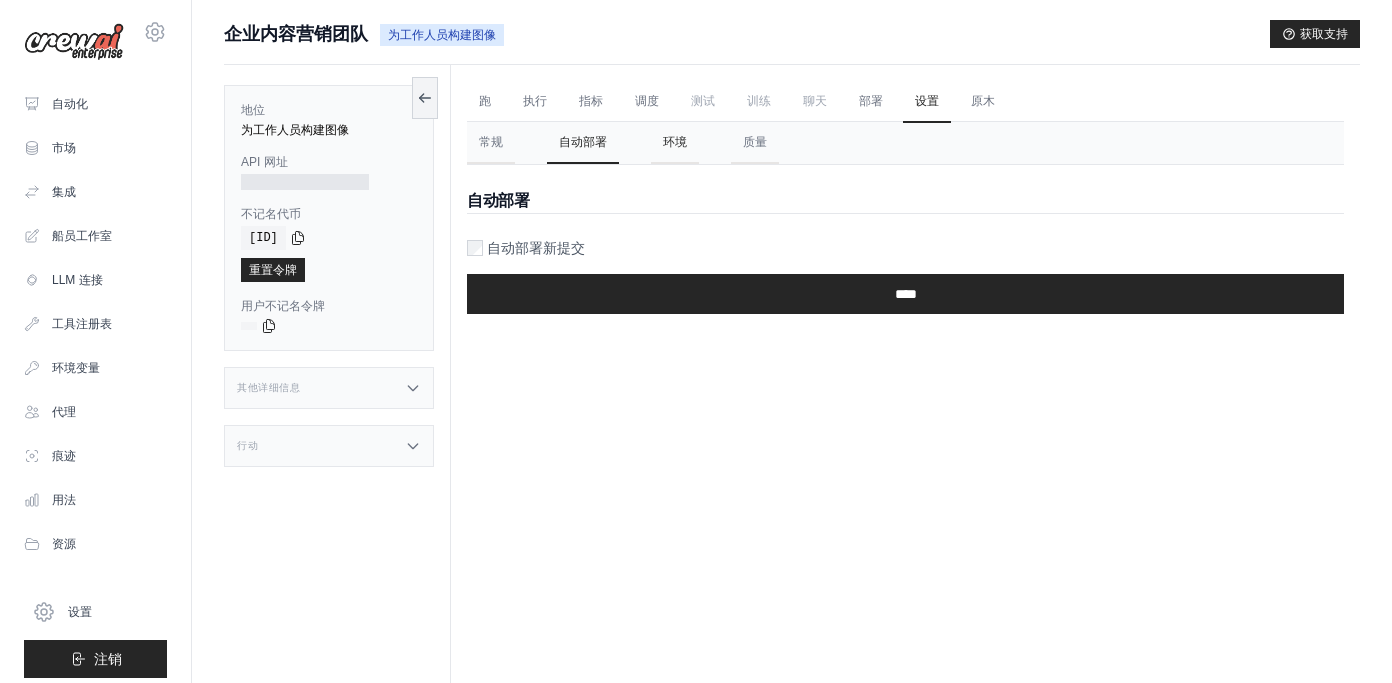 click on "环境" at bounding box center (675, 143) 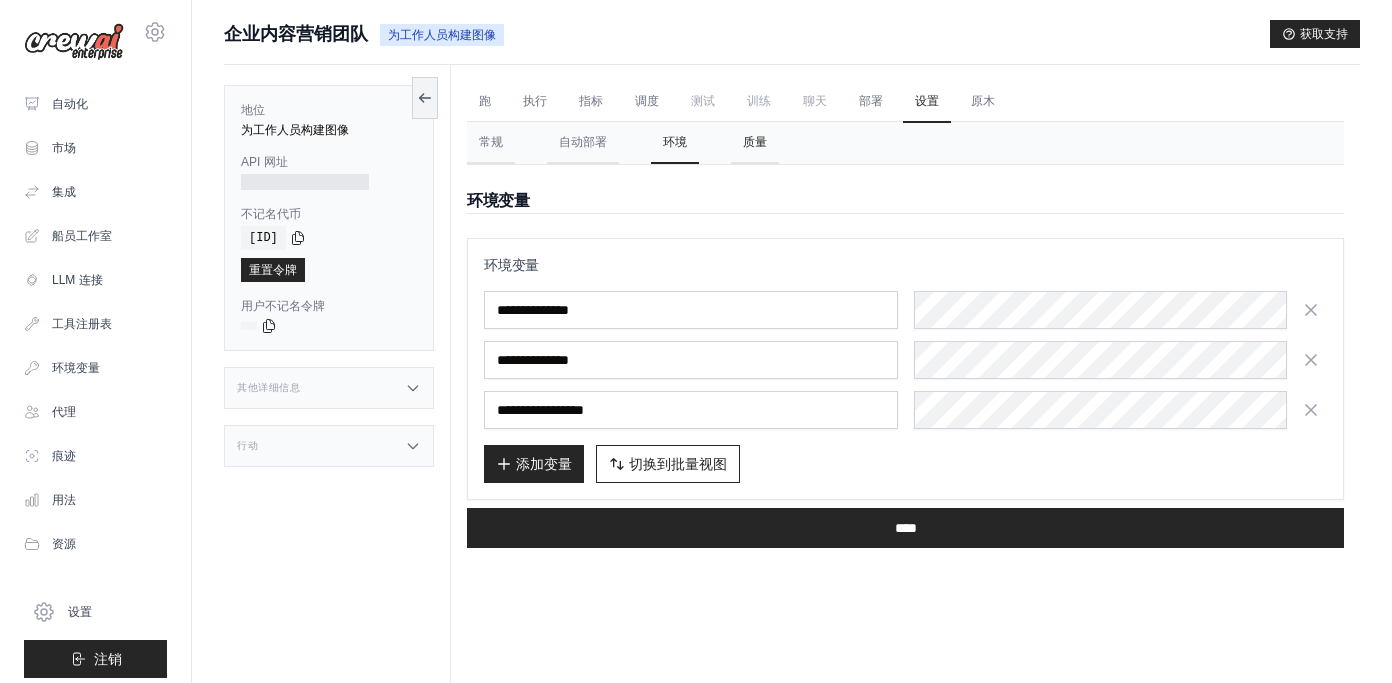 click on "质量" at bounding box center (755, 143) 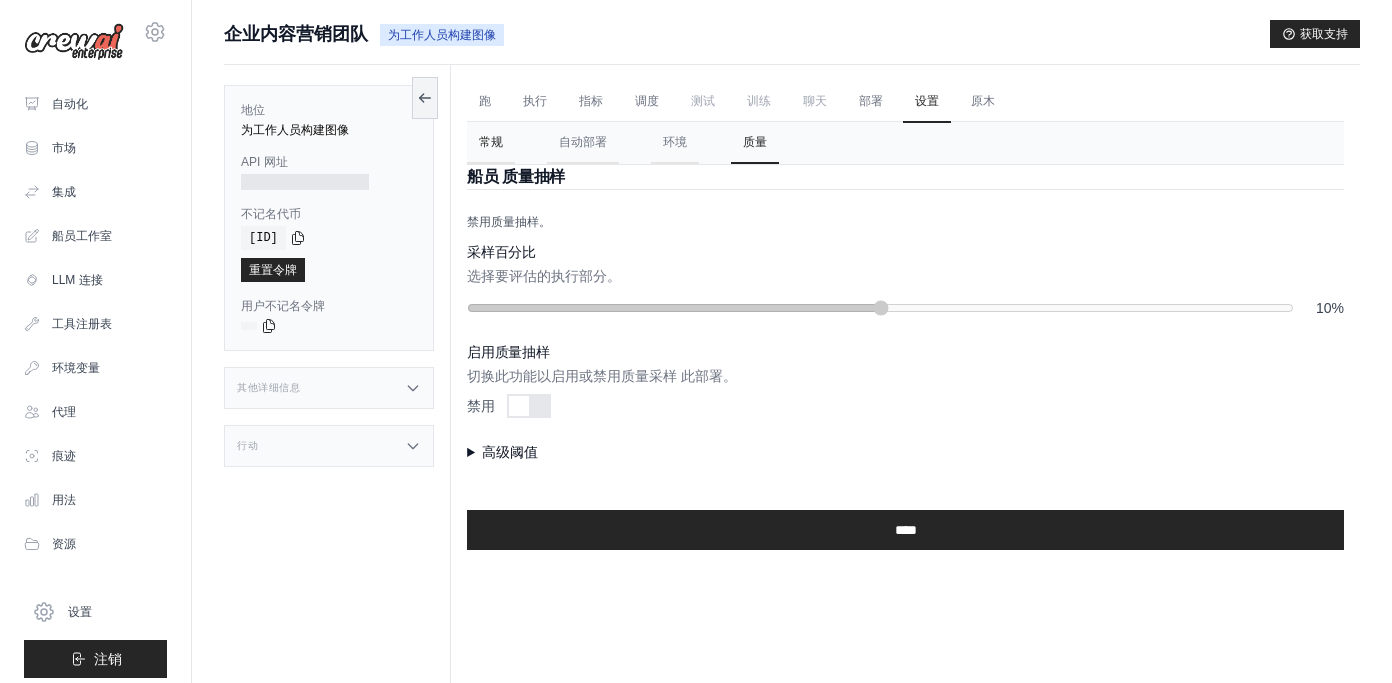 click on "常规" at bounding box center (491, 143) 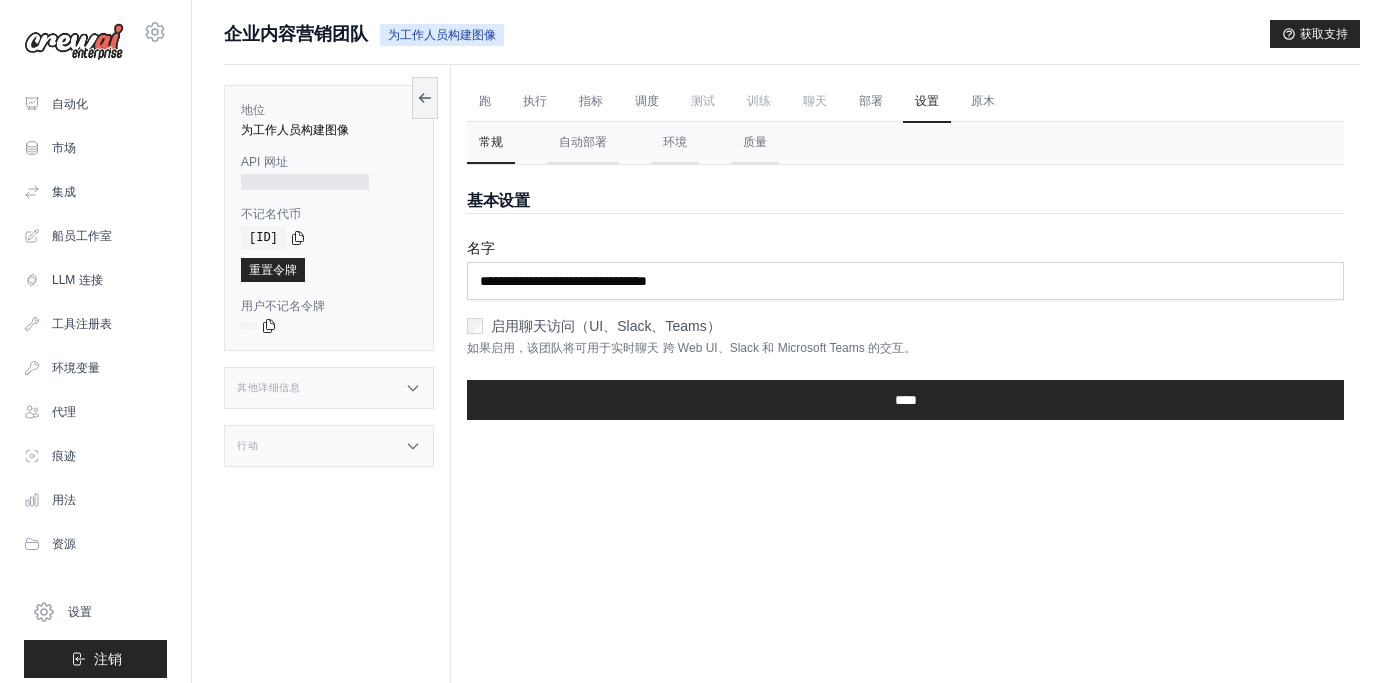 click on "聊天" at bounding box center [815, 101] 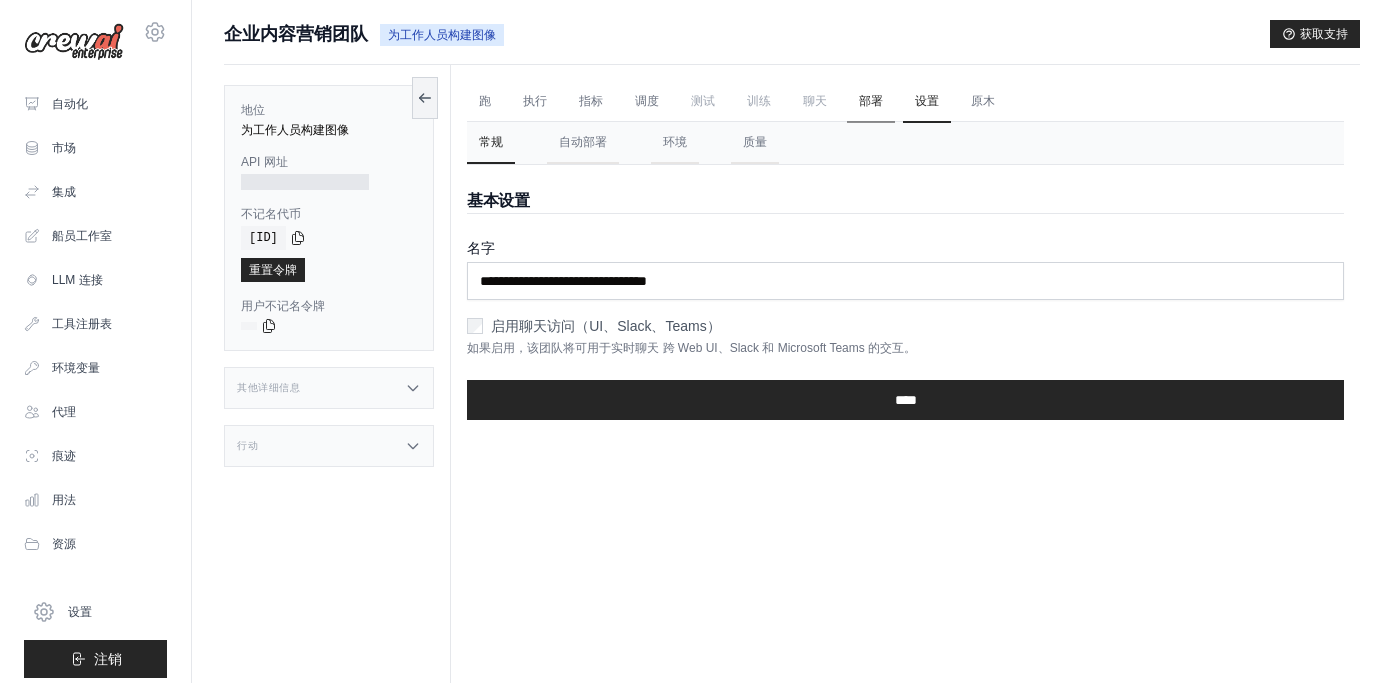 click on "部署" at bounding box center (871, 102) 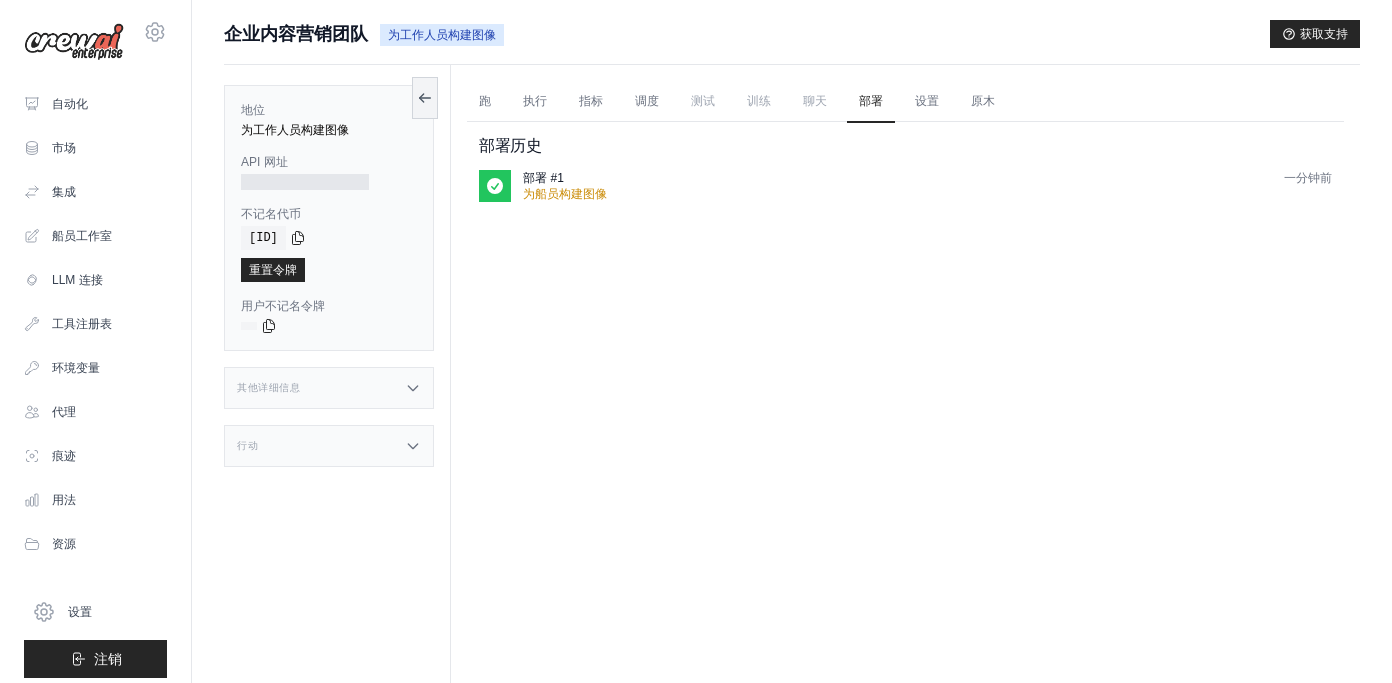 click on "聊天" at bounding box center [815, 101] 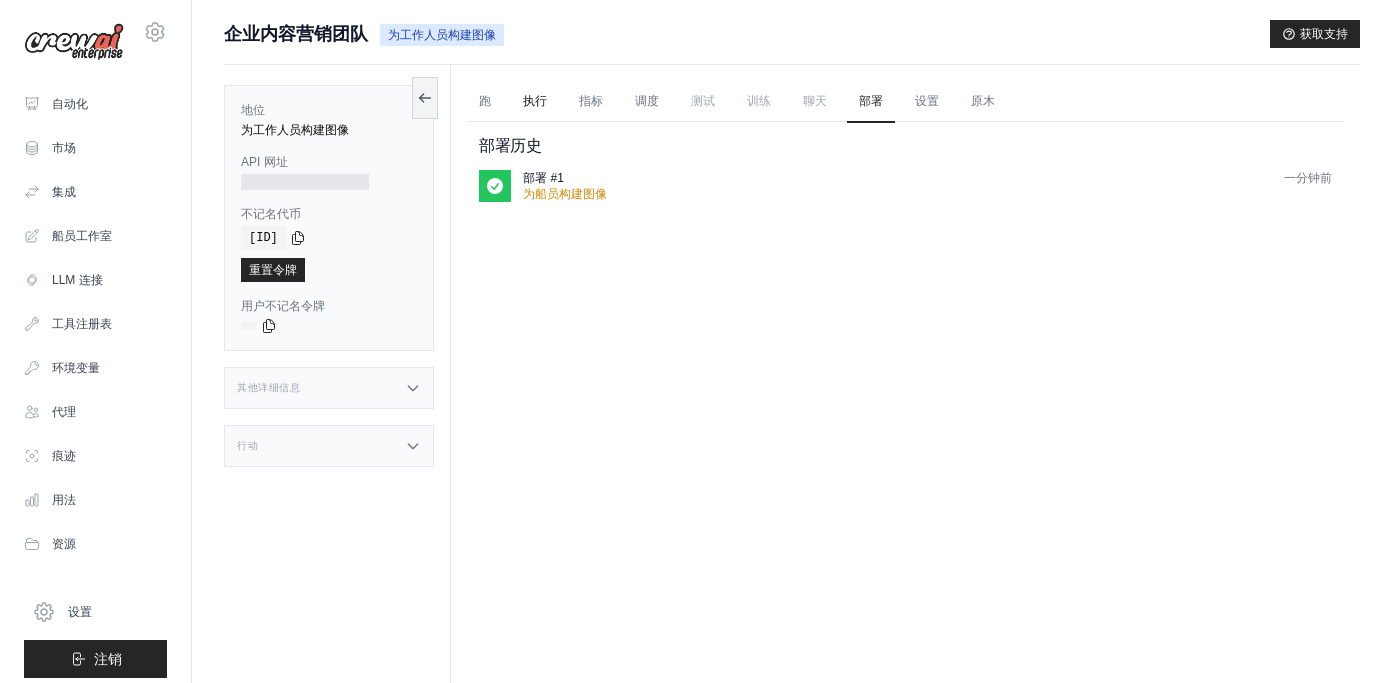 click on "执行" at bounding box center (535, 102) 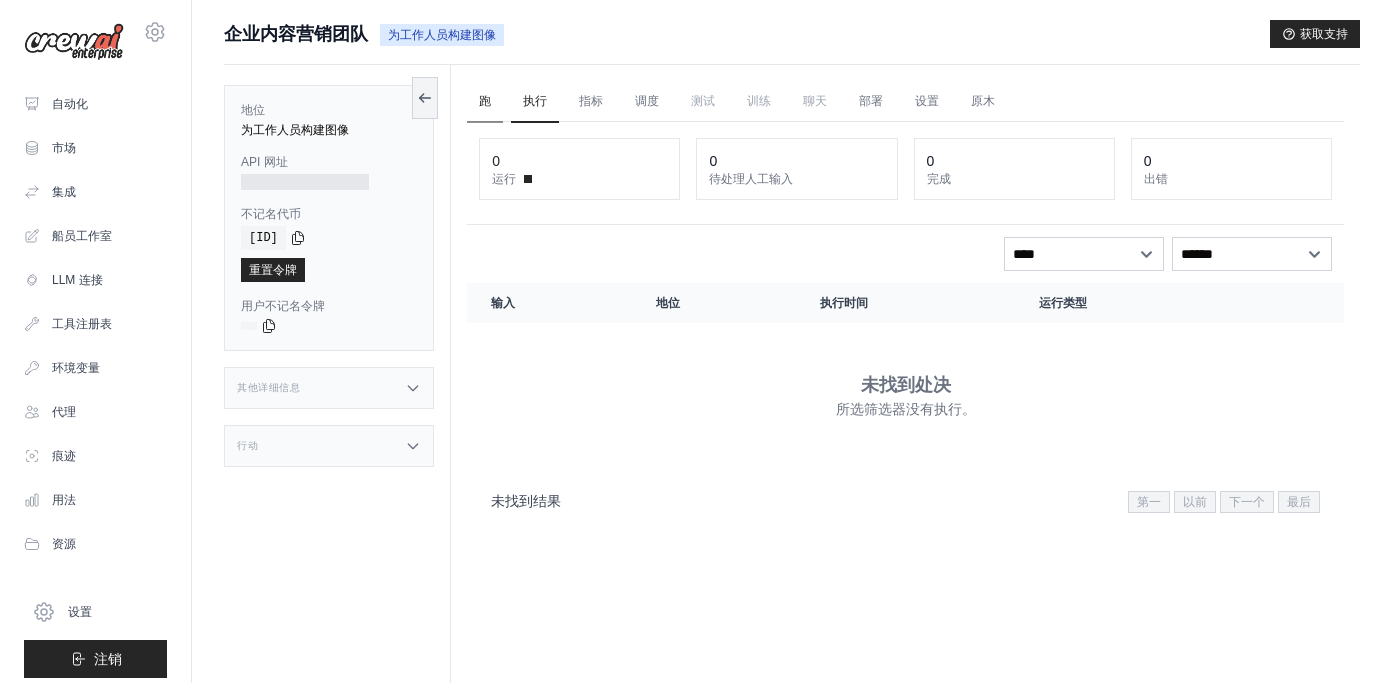 click on "跑" at bounding box center [485, 102] 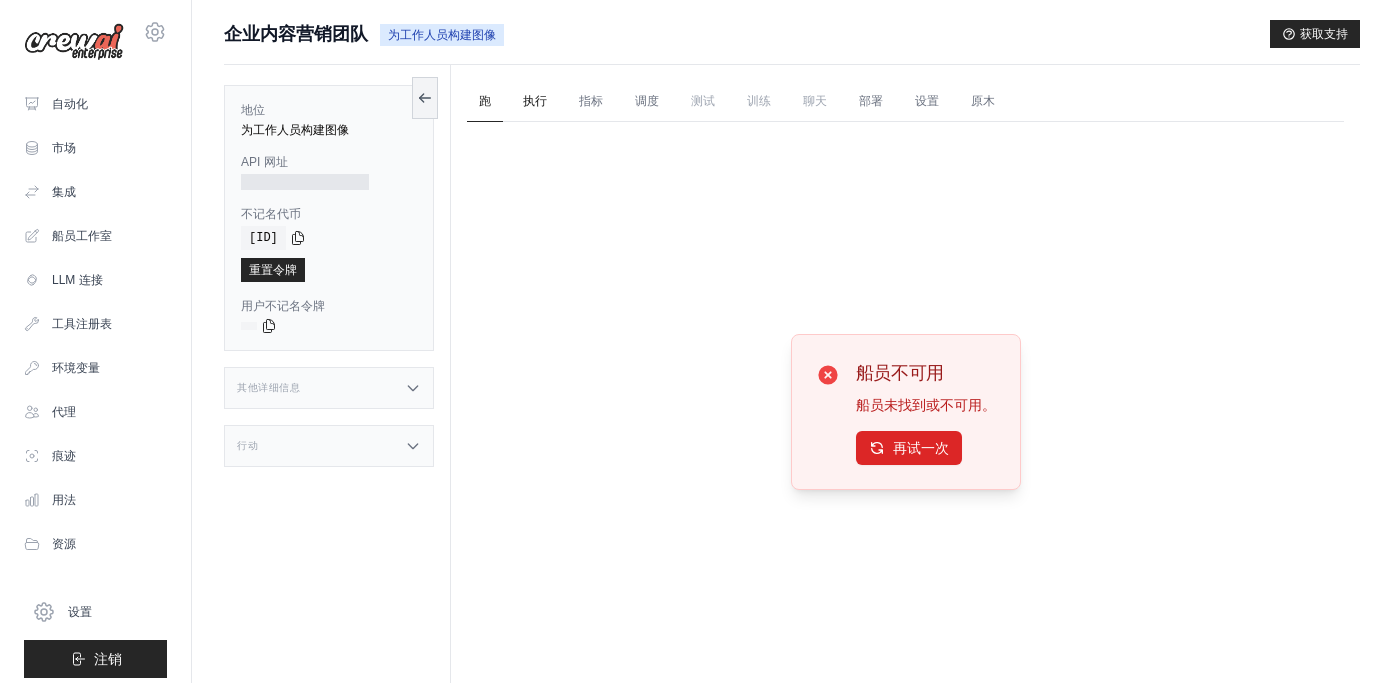 click on "执行" at bounding box center [535, 102] 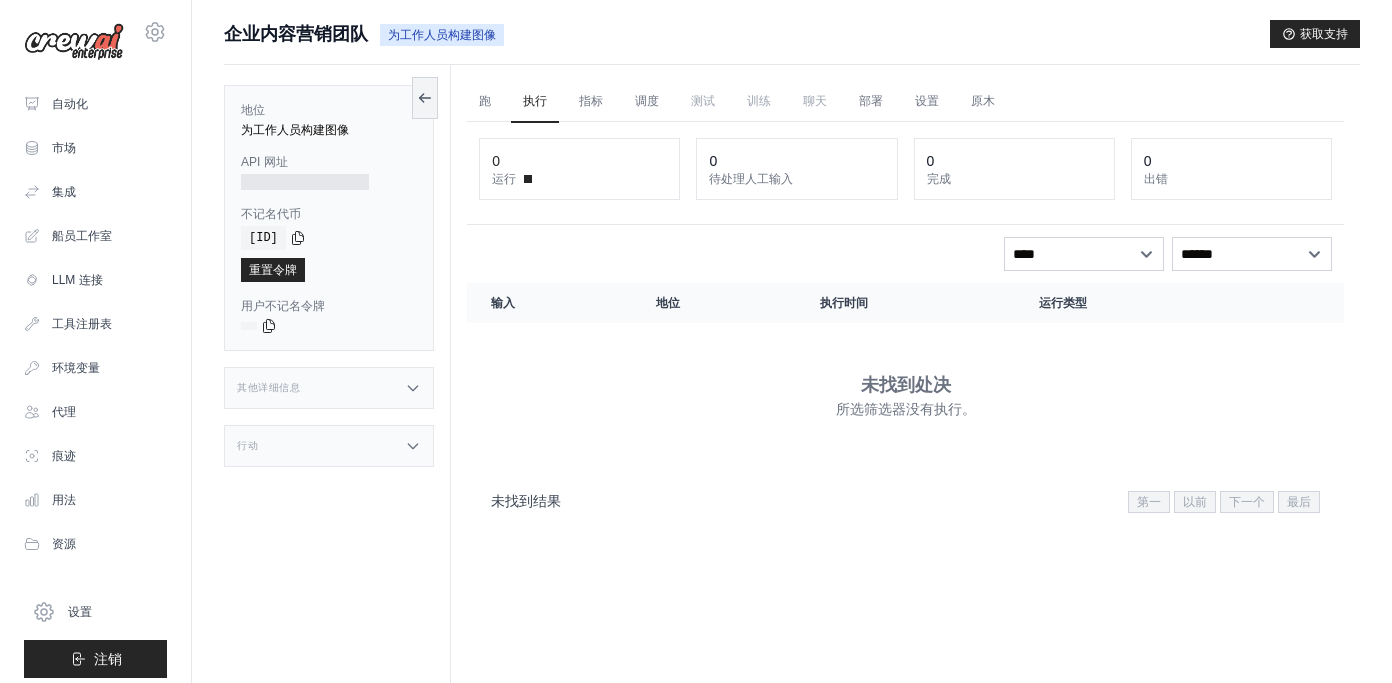 click on "0" at bounding box center [579, 161] 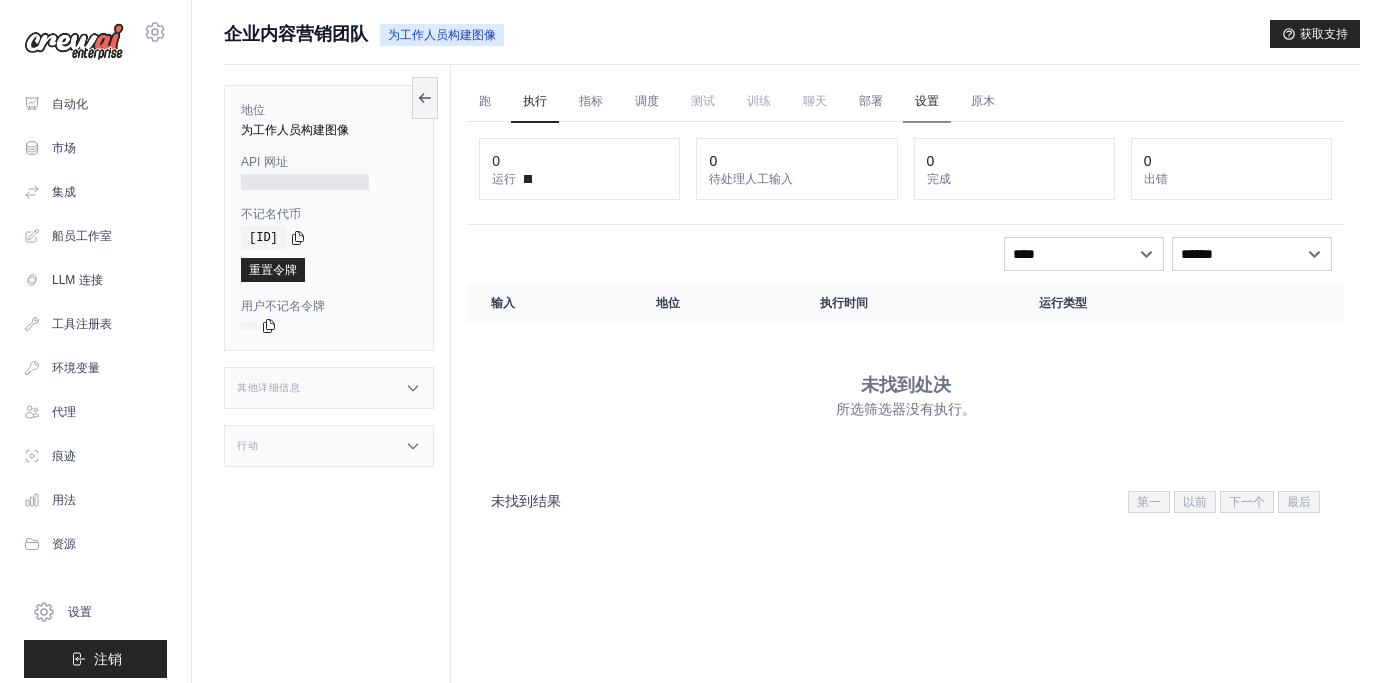click on "设置" at bounding box center (927, 102) 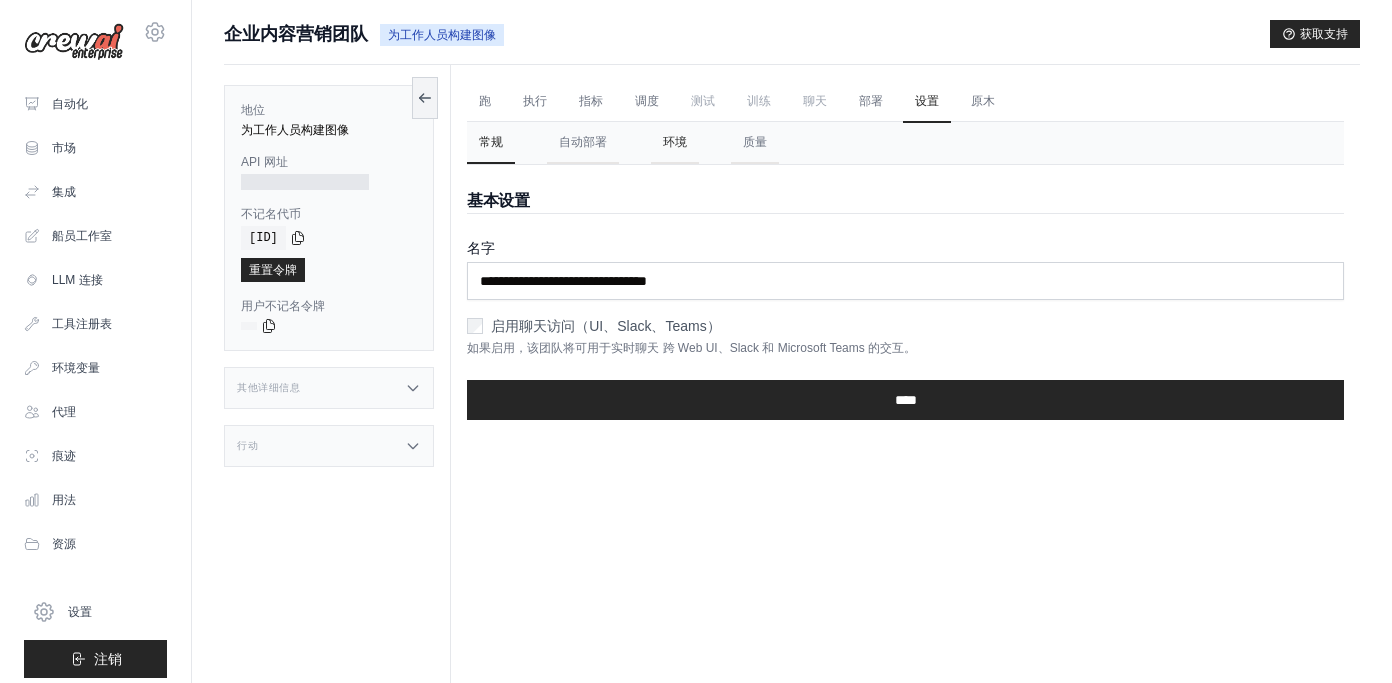 click on "环境" at bounding box center [675, 143] 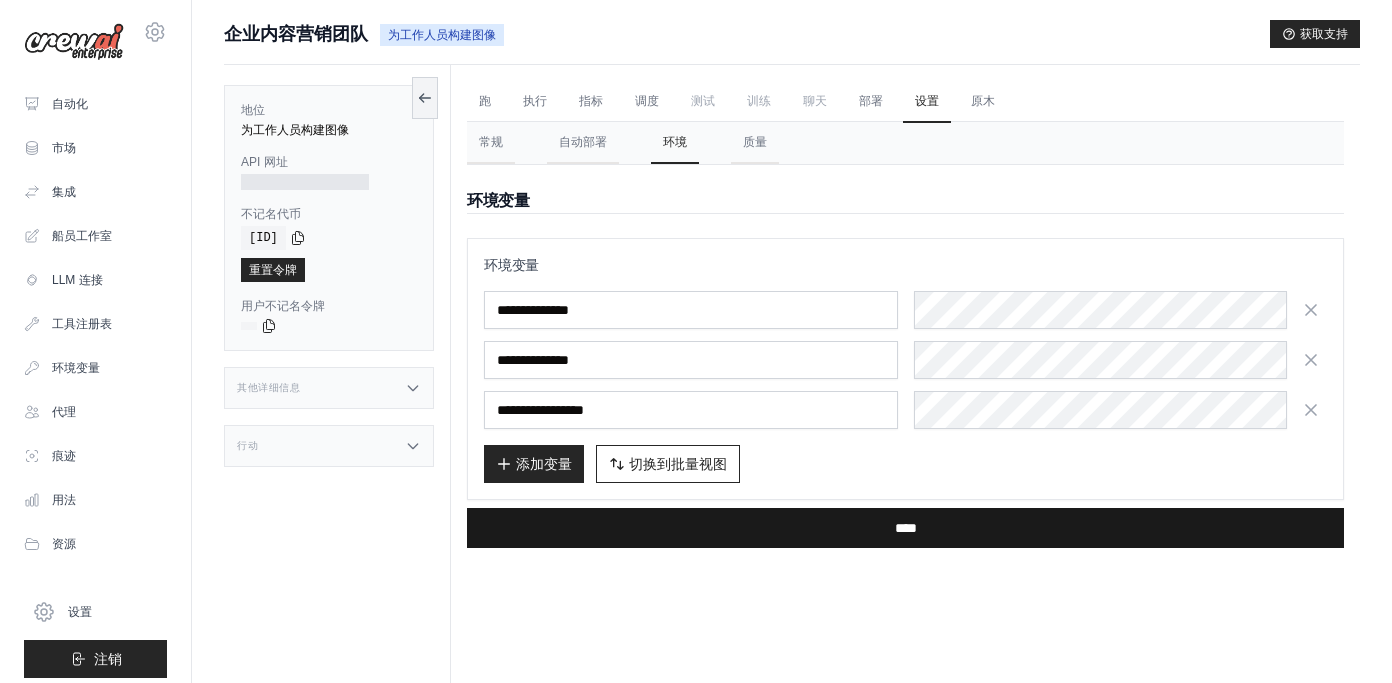 click on "**********" at bounding box center (905, 528) 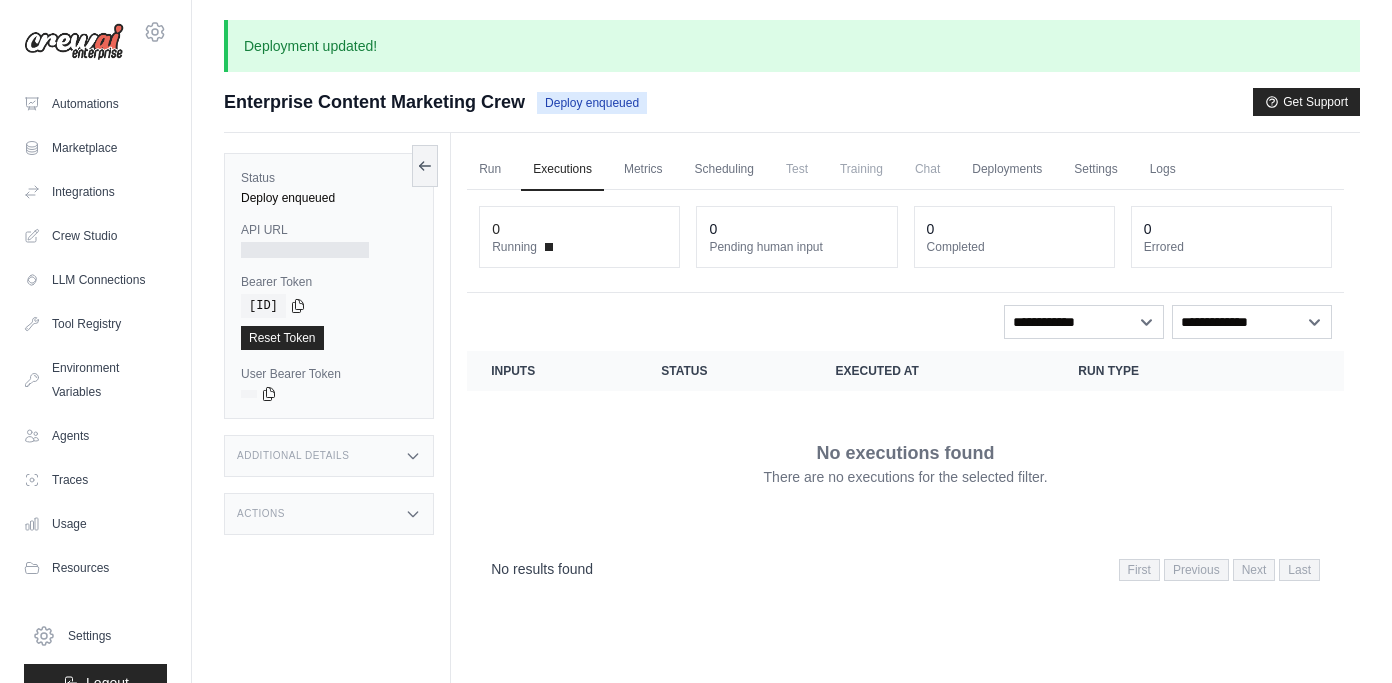 click on "User Bearer Token" at bounding box center [329, 374] 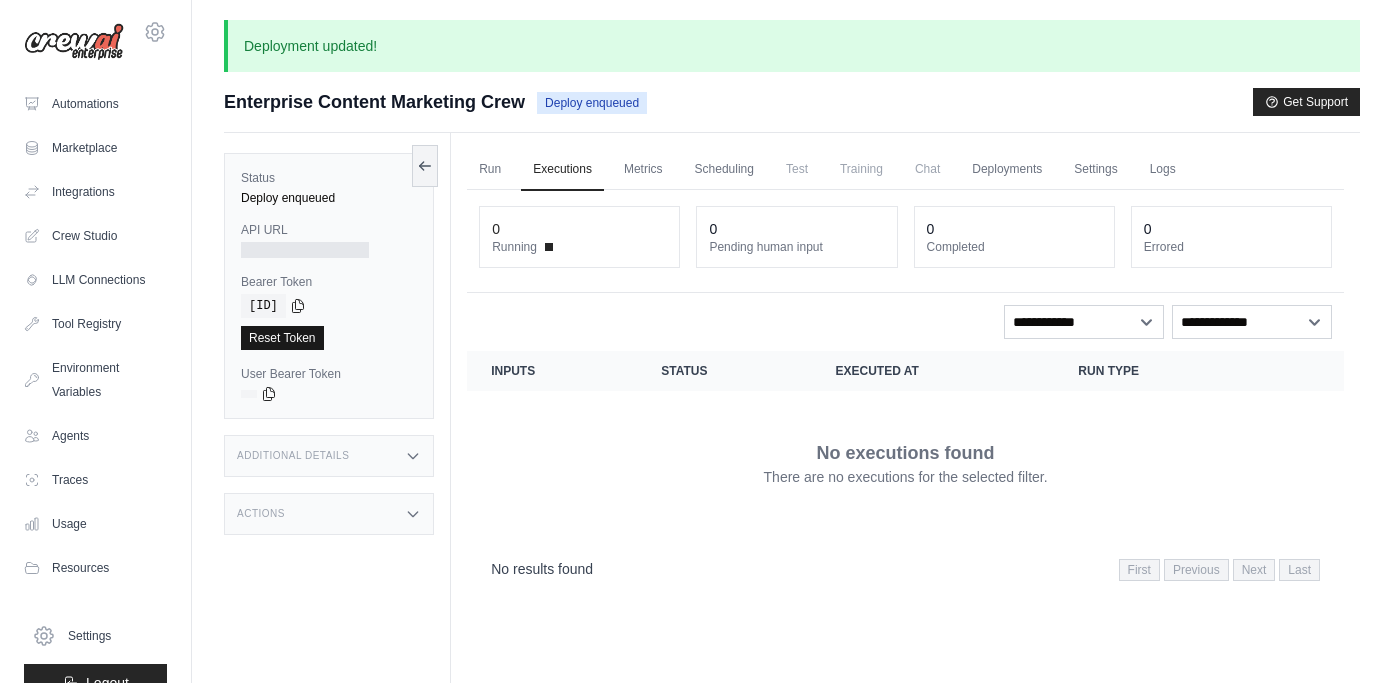 click on "Reset Token" at bounding box center [282, 338] 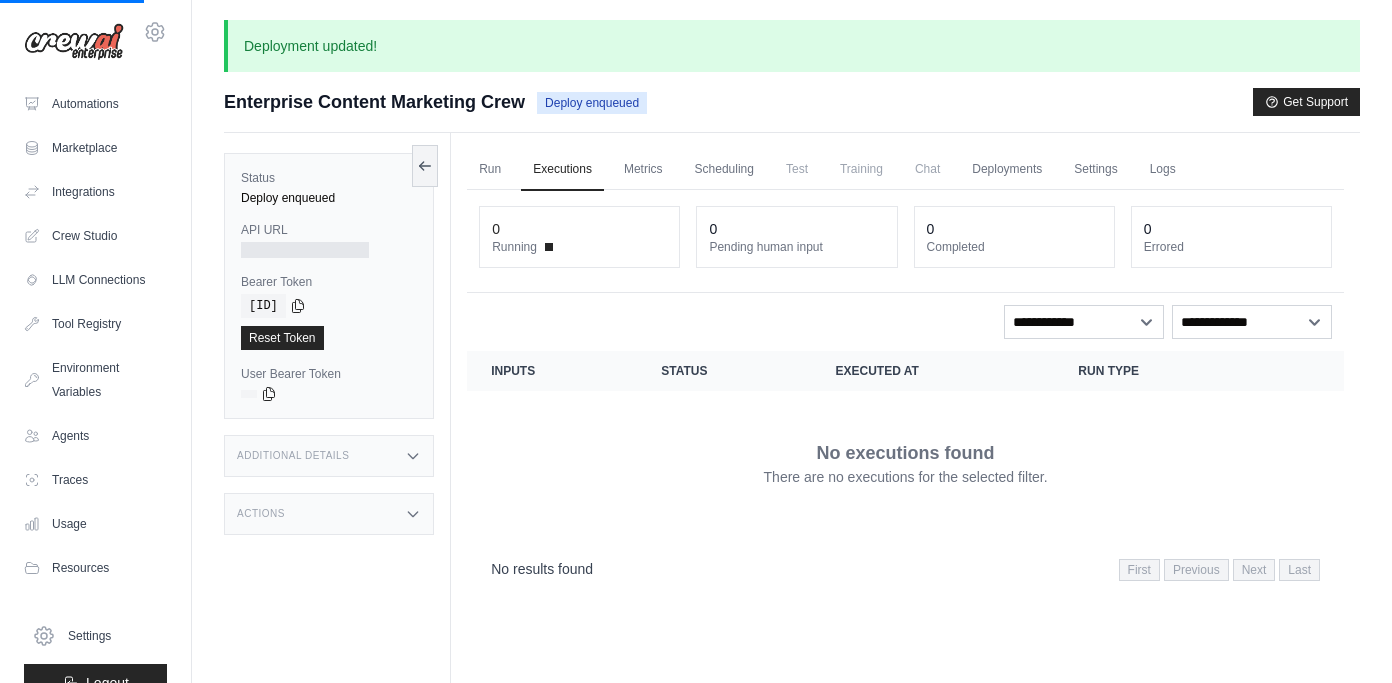 click on "**********" at bounding box center [905, 392] 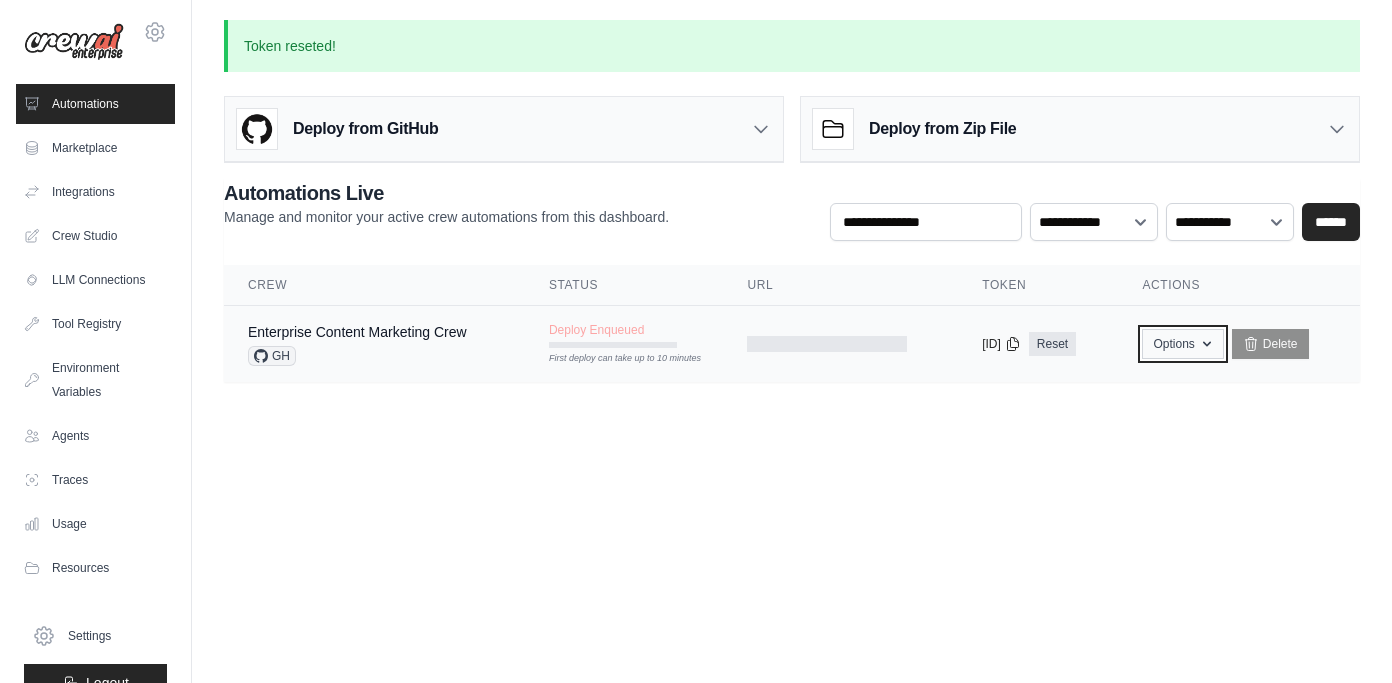 click on "Options" at bounding box center (1182, 344) 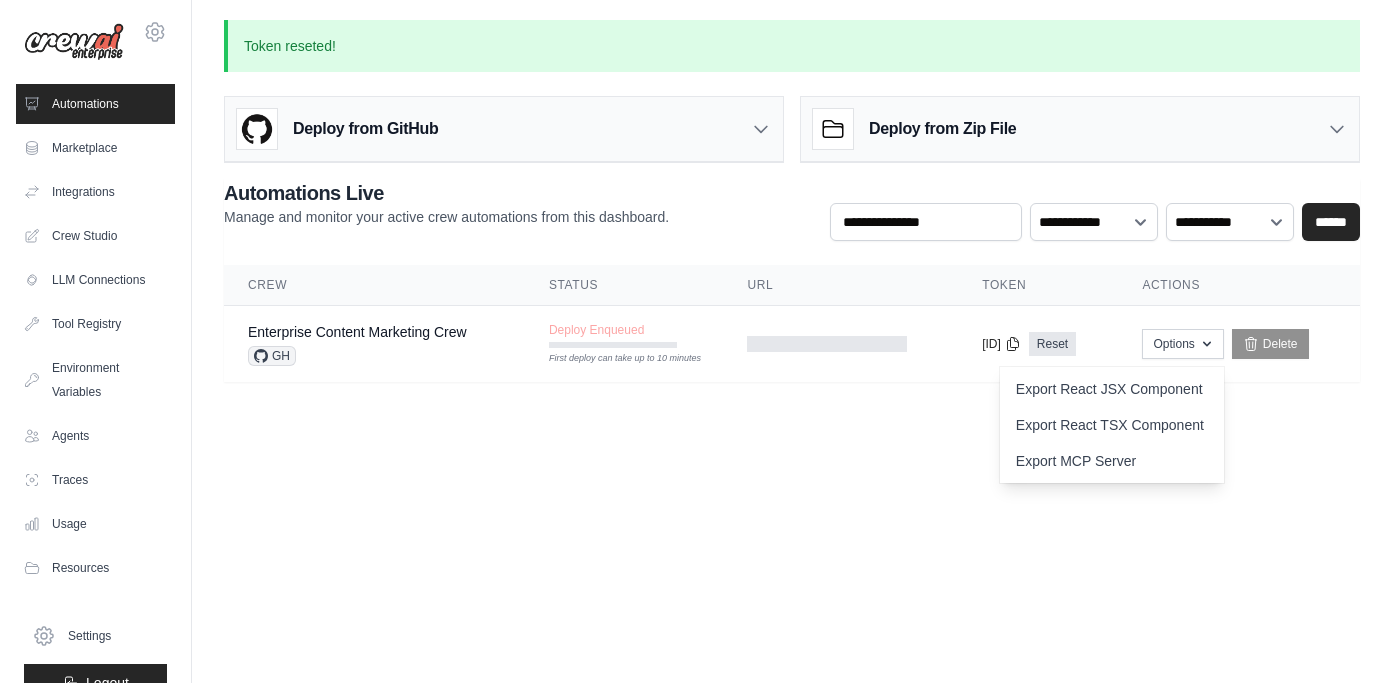 click on "zhangxueyou199944@gmail.com
Settings
Automations
Marketplace
Integrations" at bounding box center [696, 341] 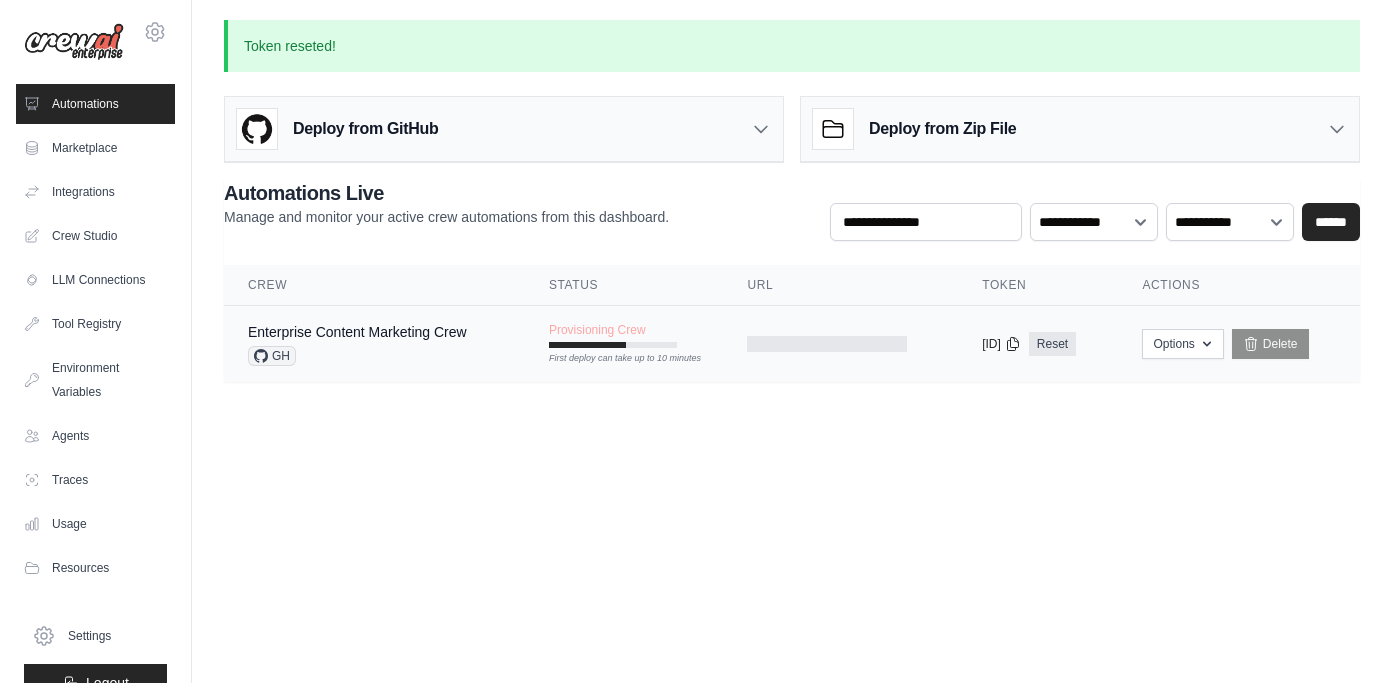 click at bounding box center (840, 344) 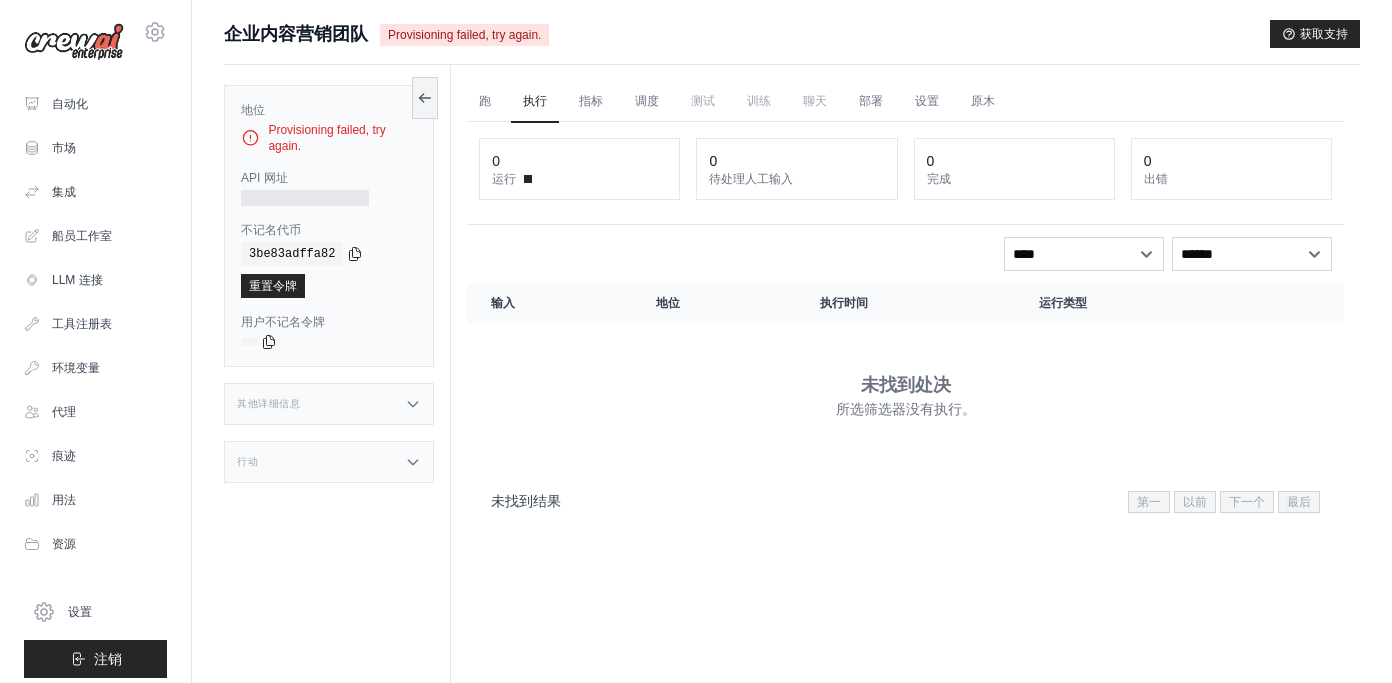 scroll, scrollTop: 0, scrollLeft: 0, axis: both 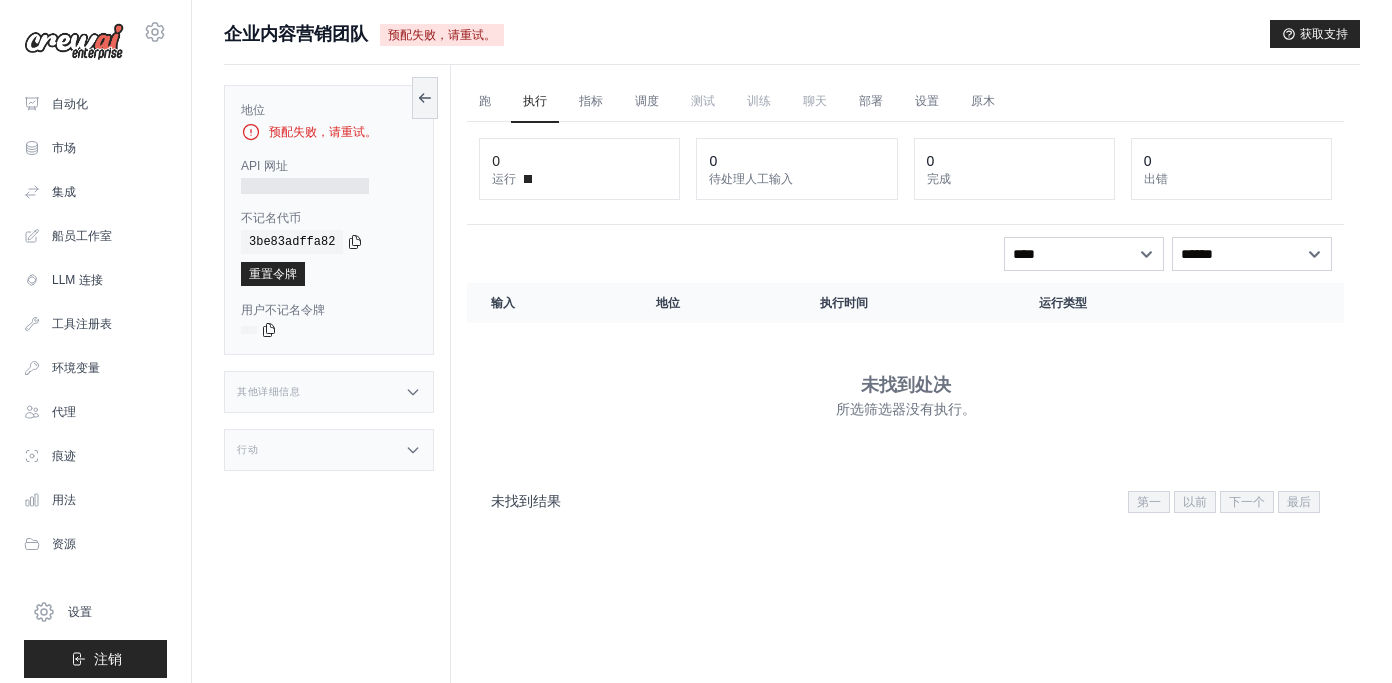 click on "预配失败，请重试。" at bounding box center (323, 132) 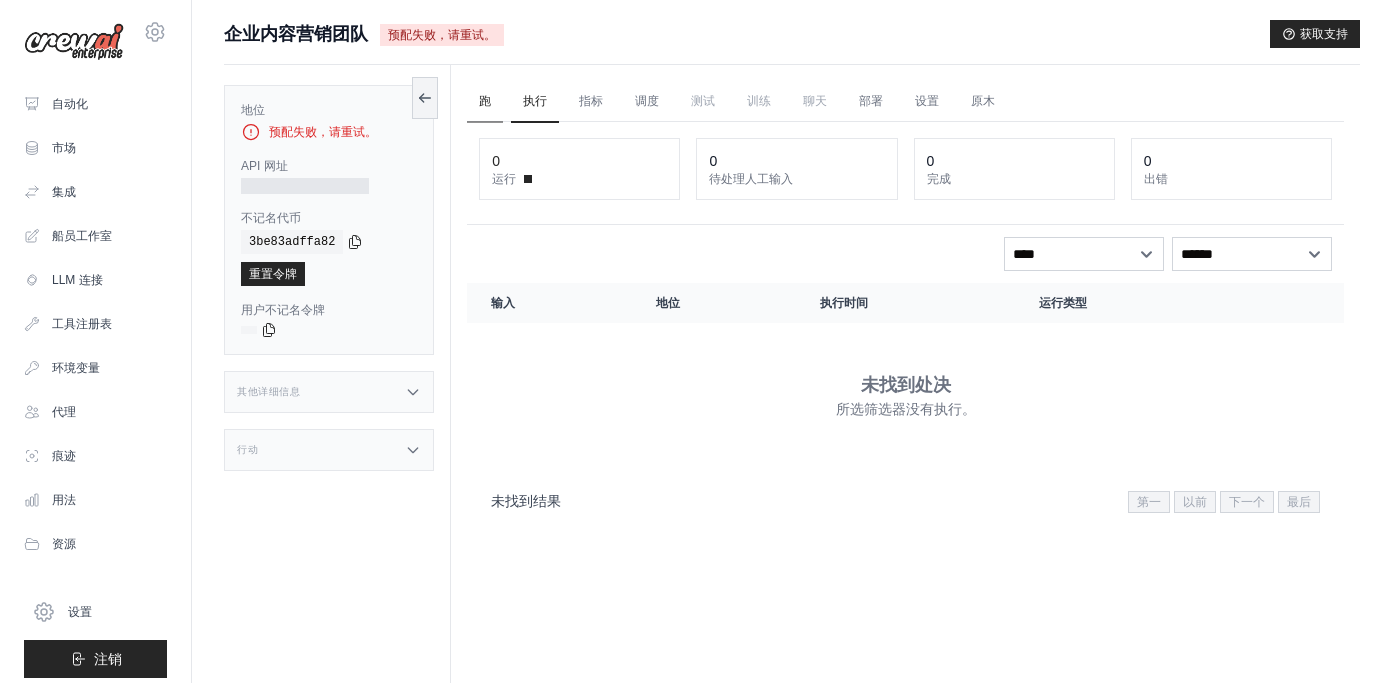 click on "跑" at bounding box center (485, 102) 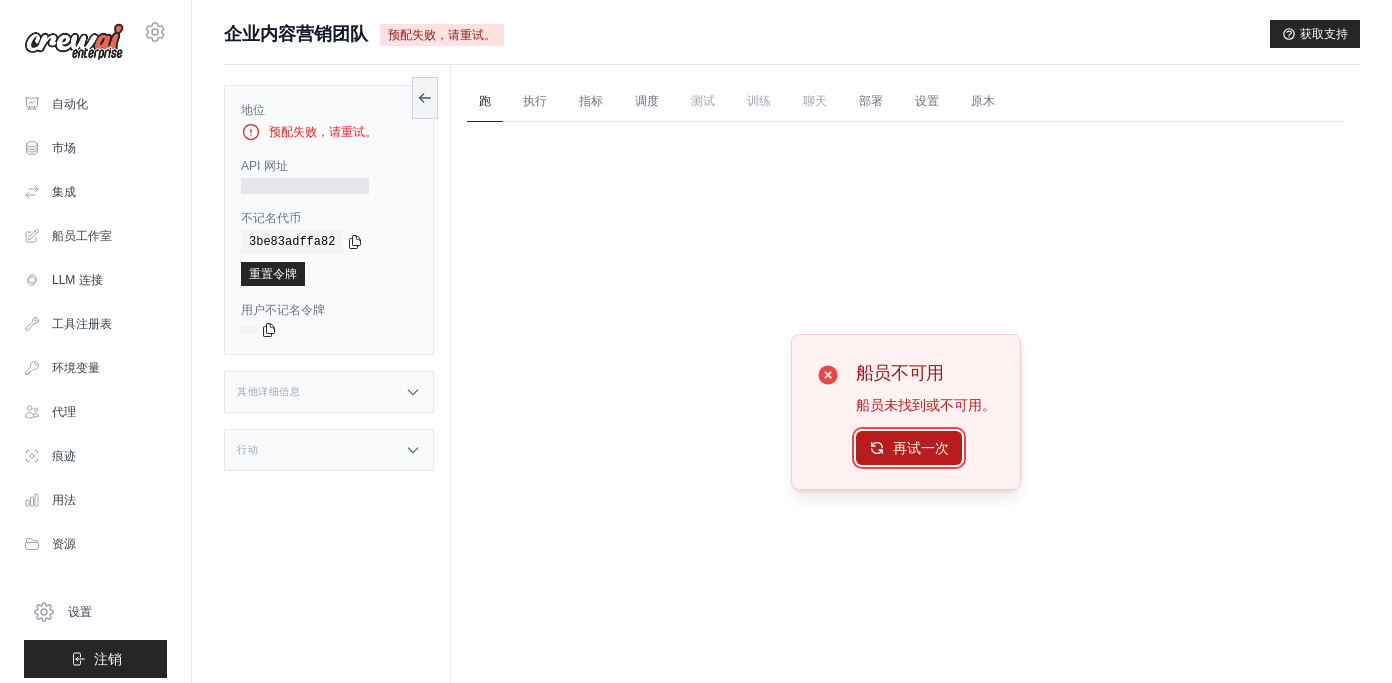 click on "再试一次" at bounding box center [909, 448] 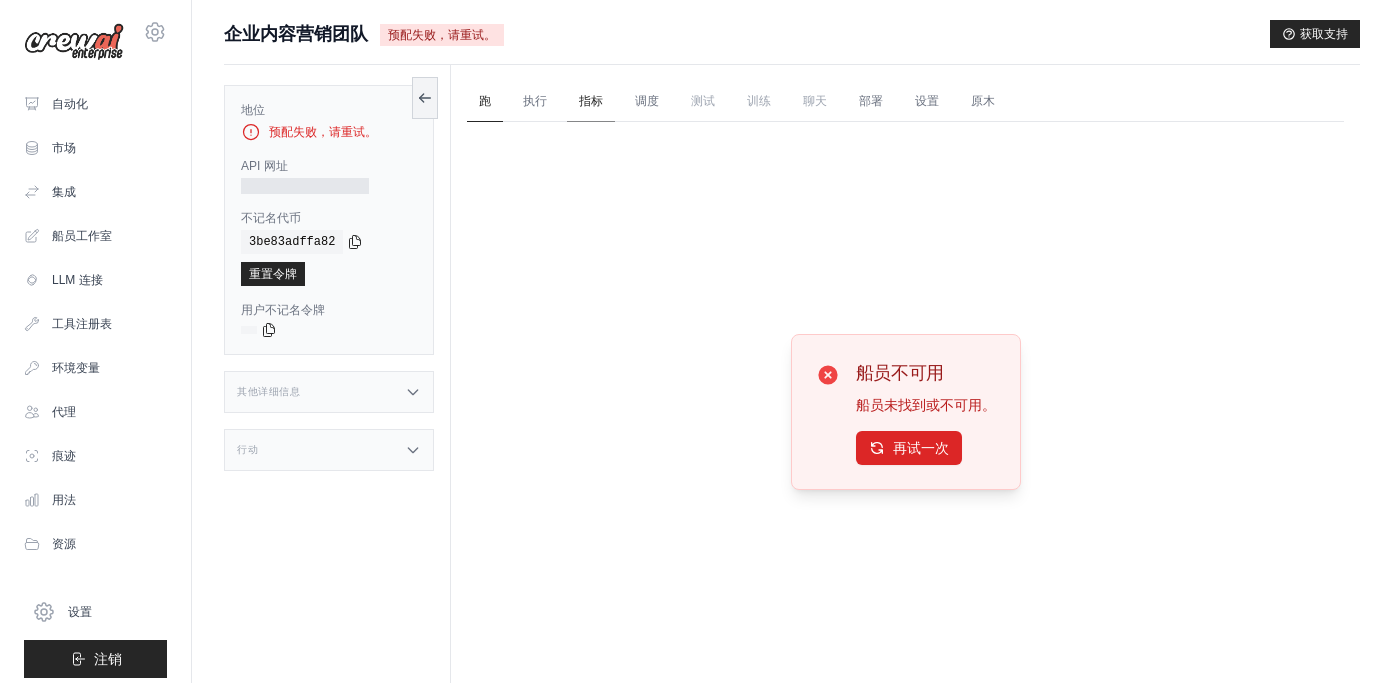 click on "指标" at bounding box center (591, 102) 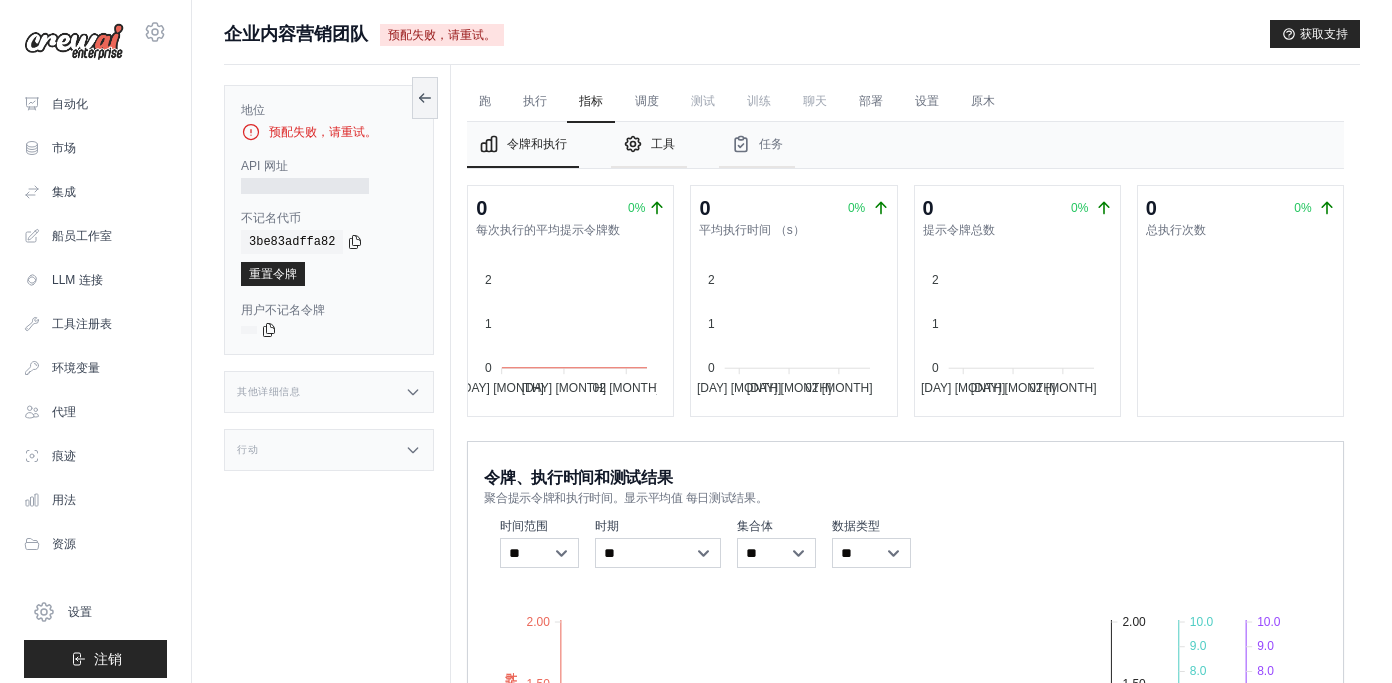 click on "工具" at bounding box center (649, 145) 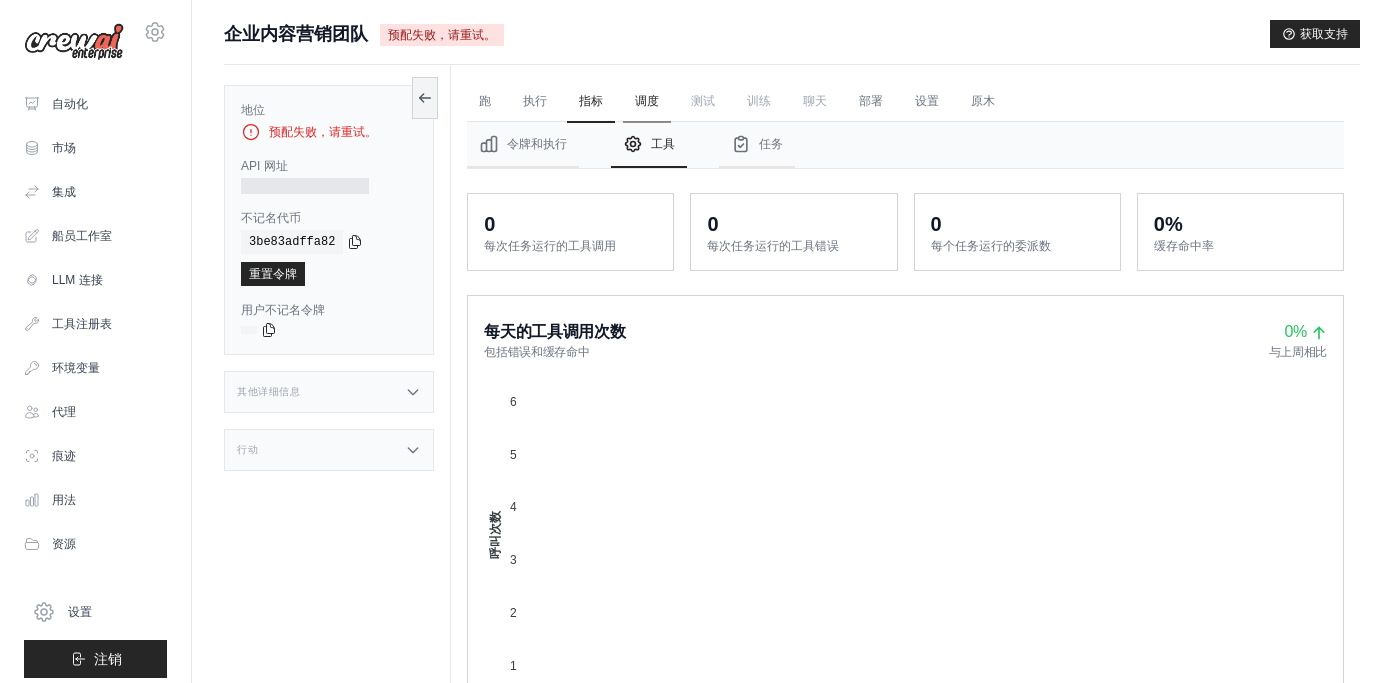 click on "调度" at bounding box center [647, 102] 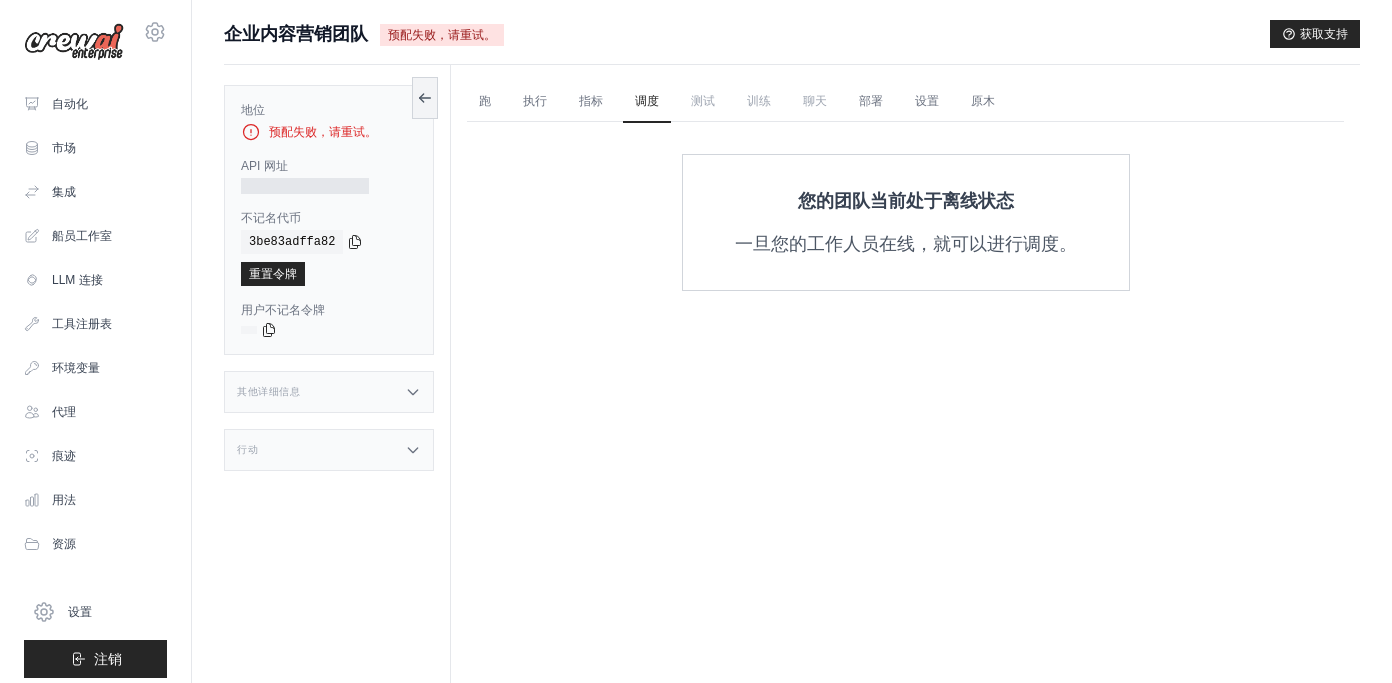 click on "测试" at bounding box center (703, 101) 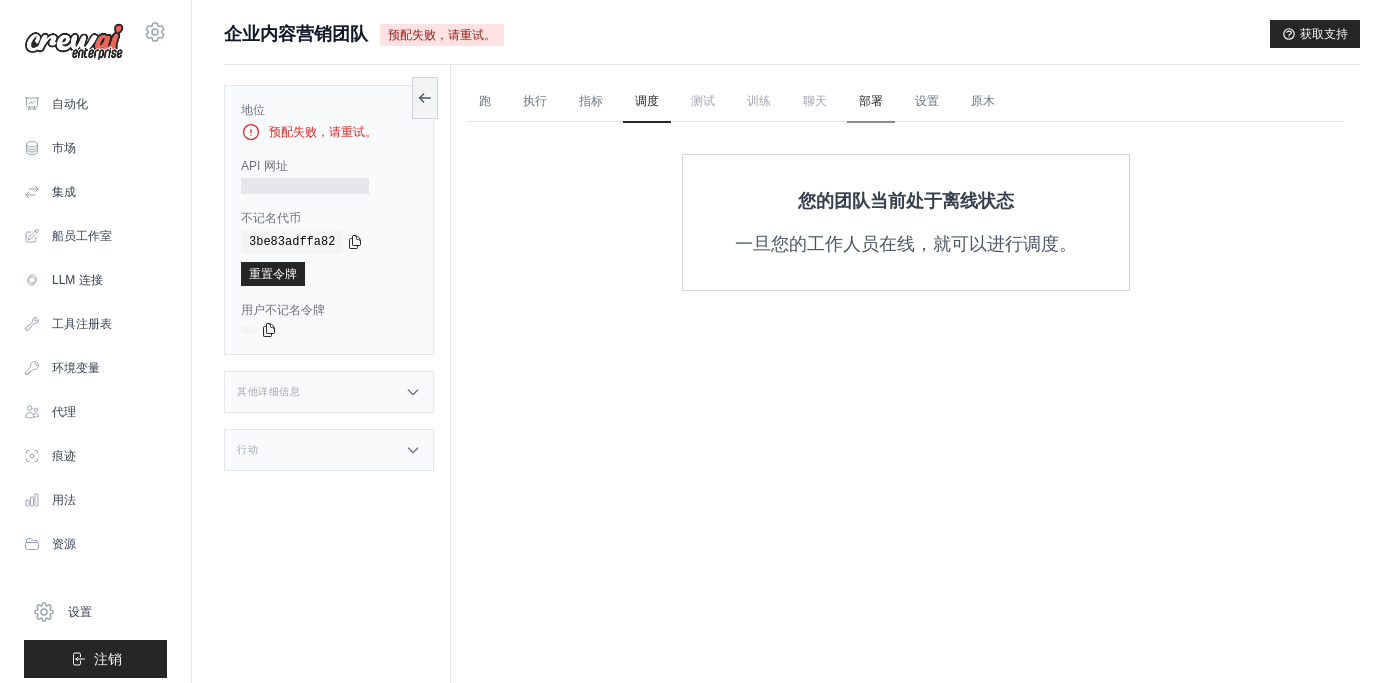 click on "部署" at bounding box center (871, 102) 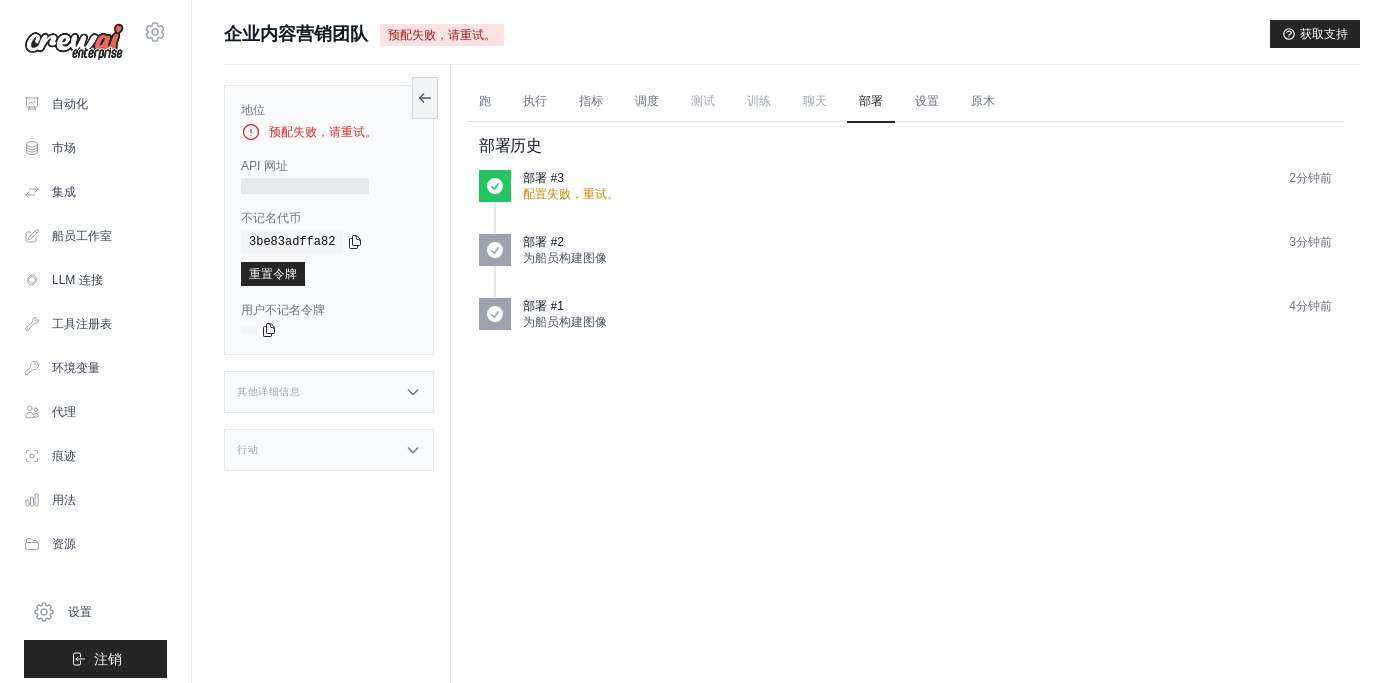 click on "部署 #3
配置失败，重试。
2分钟前" at bounding box center [927, 186] 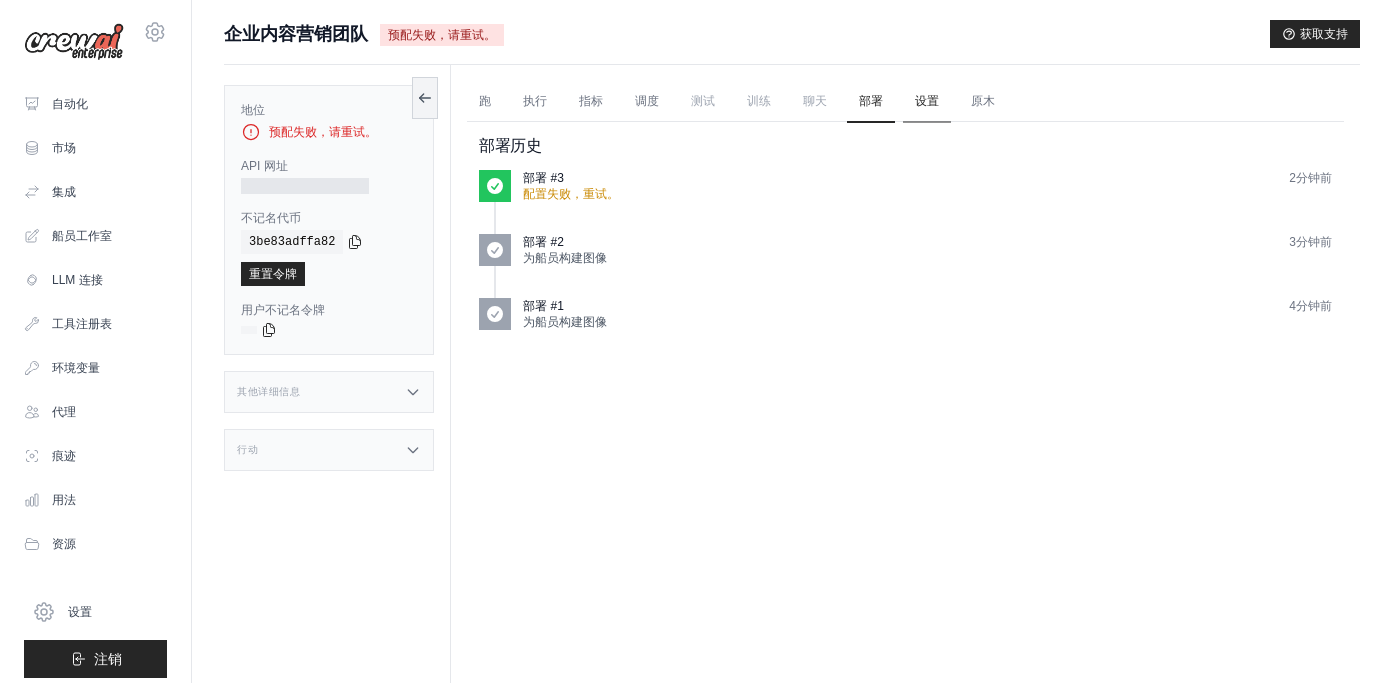 click on "设置" at bounding box center (927, 102) 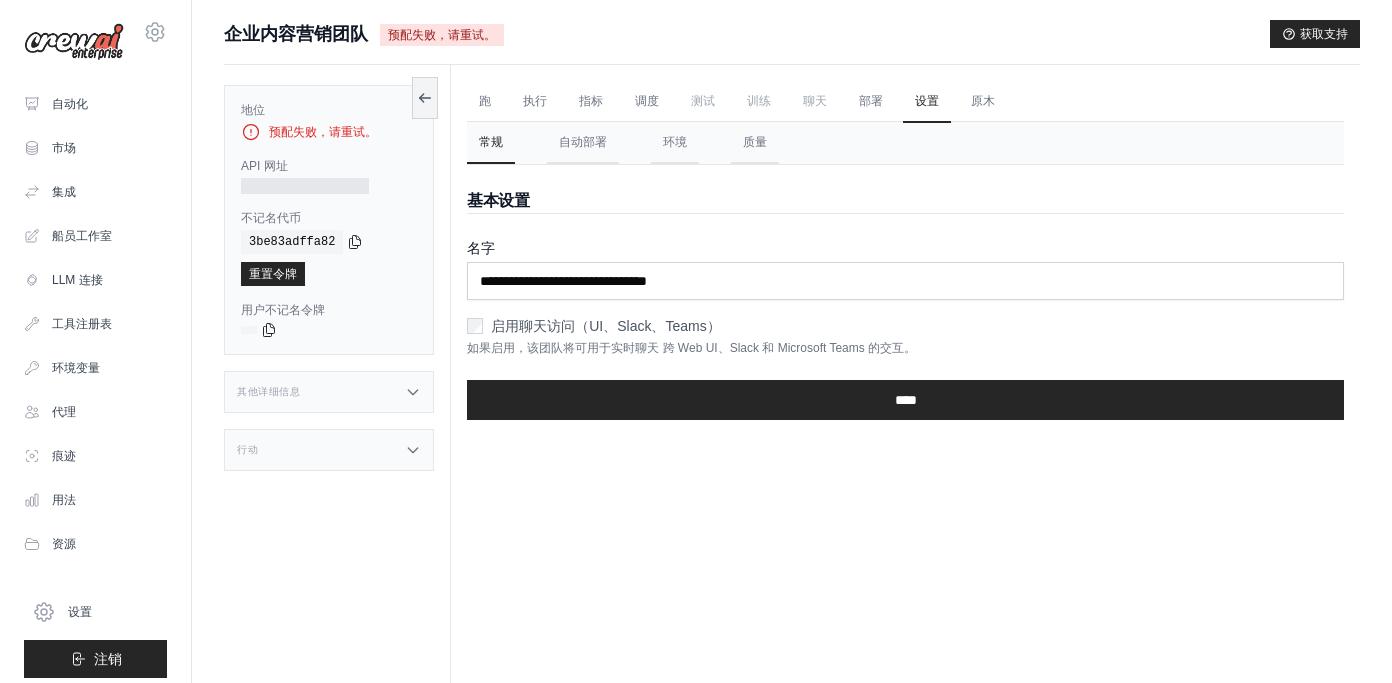 click on "启用聊天访问（UI、Slack、Teams）" at bounding box center (605, 326) 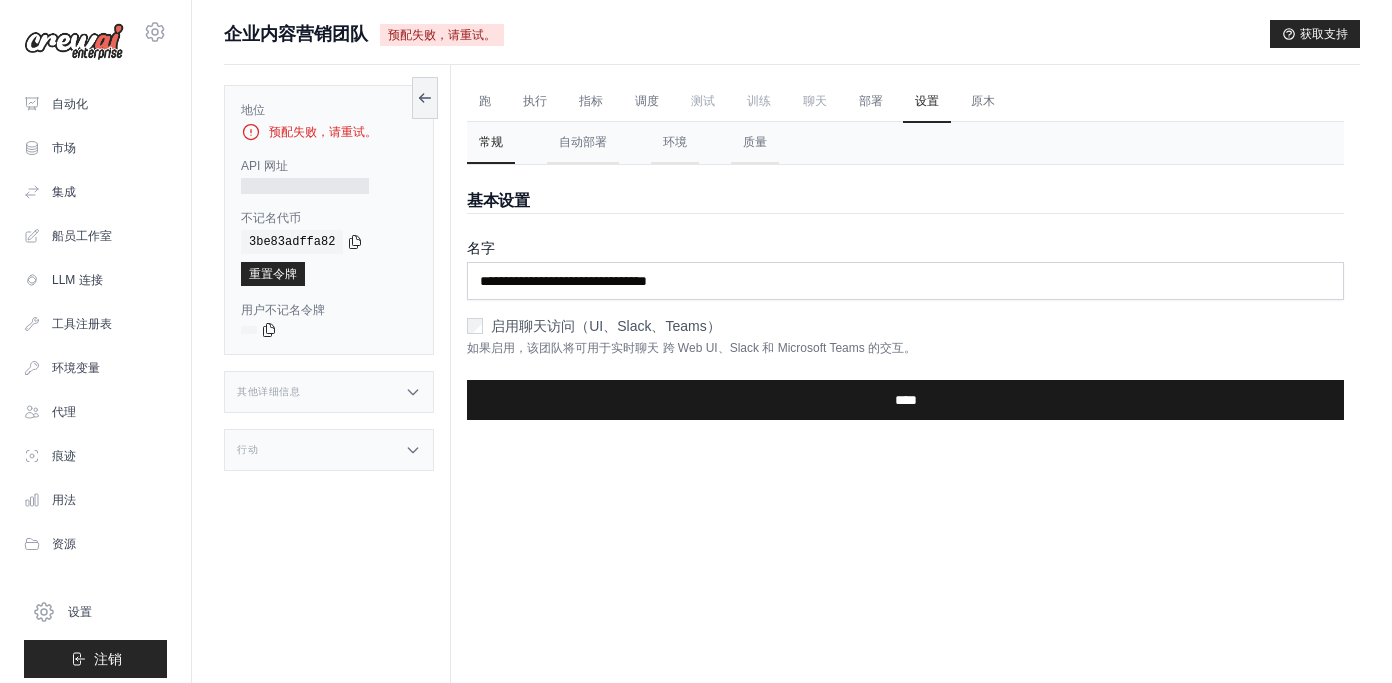 click on "**********" at bounding box center (905, 400) 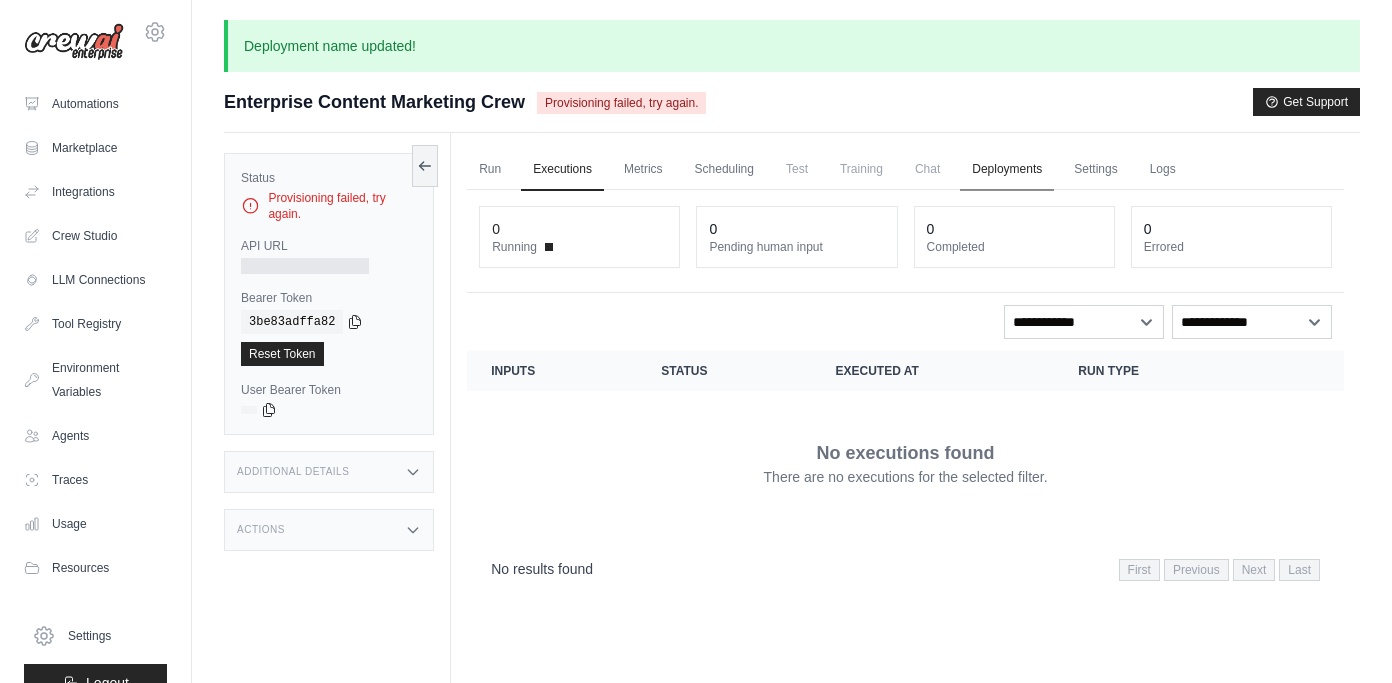 click on "Deployments" at bounding box center (1007, 170) 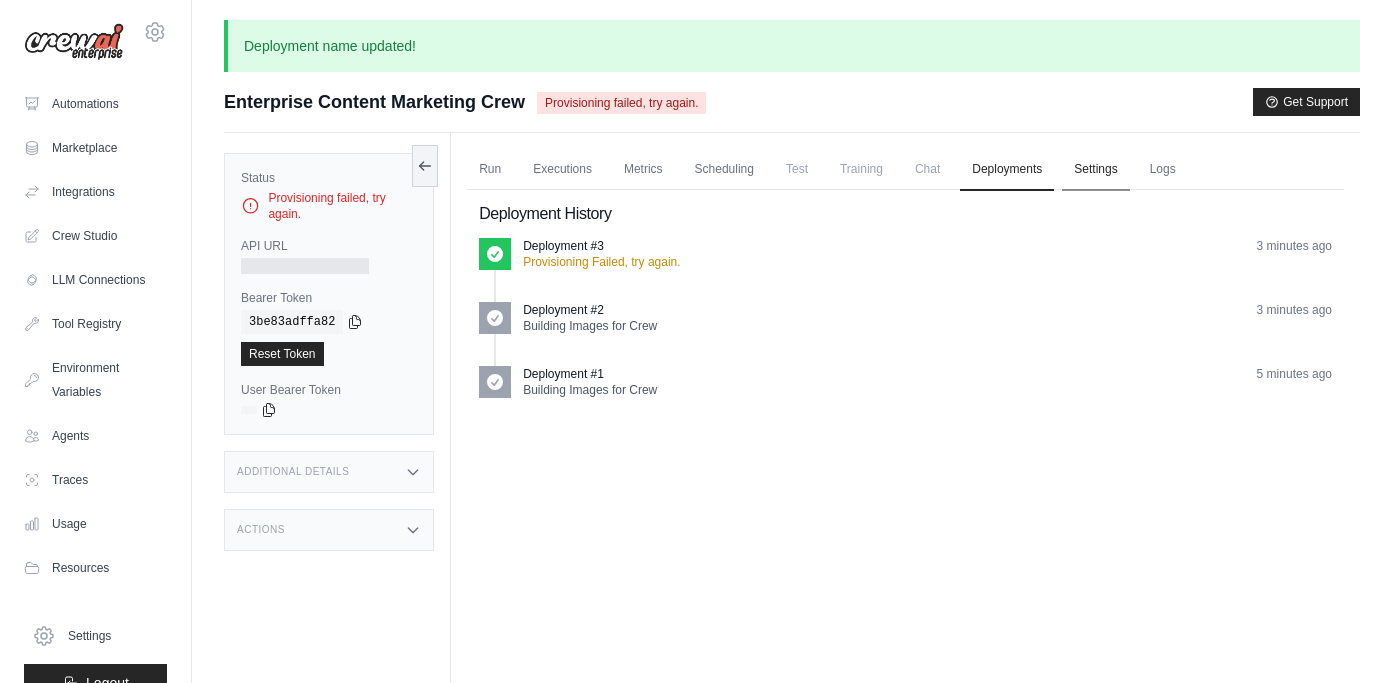 click on "Settings" at bounding box center [1095, 170] 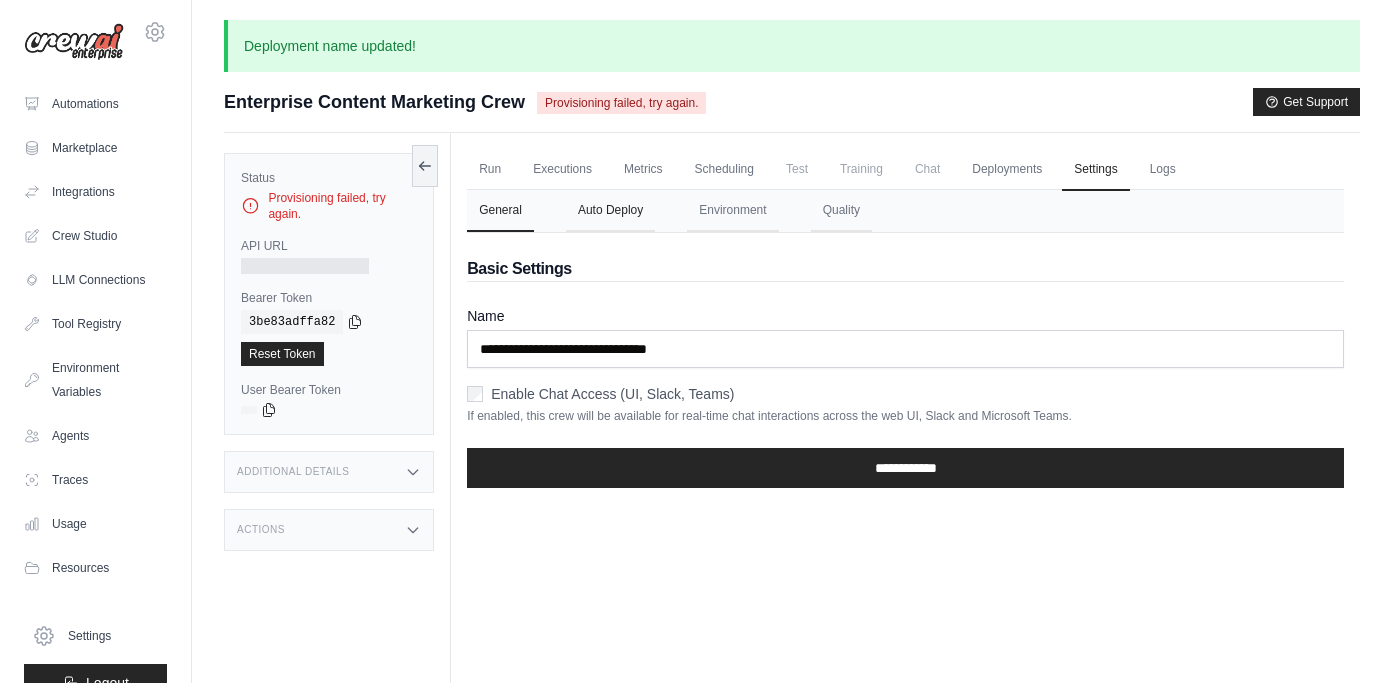 click on "Auto Deploy" at bounding box center (610, 211) 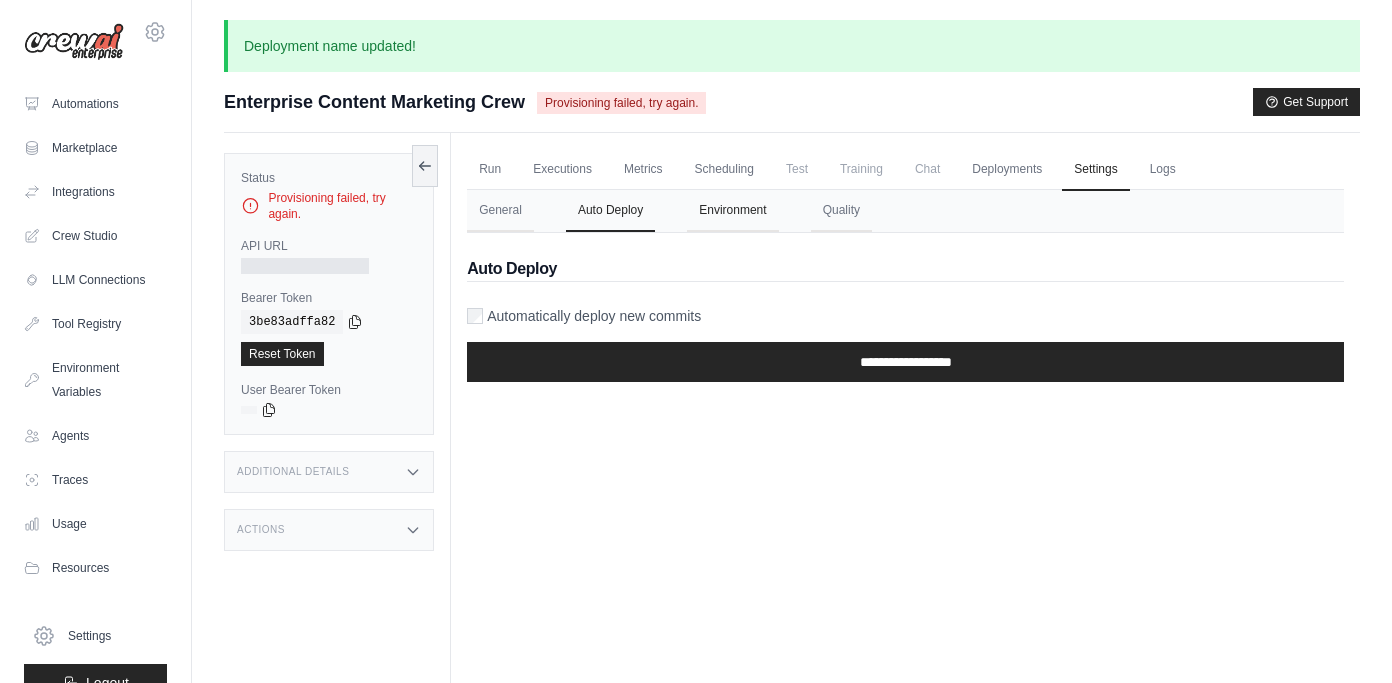 click on "Environment" at bounding box center [732, 211] 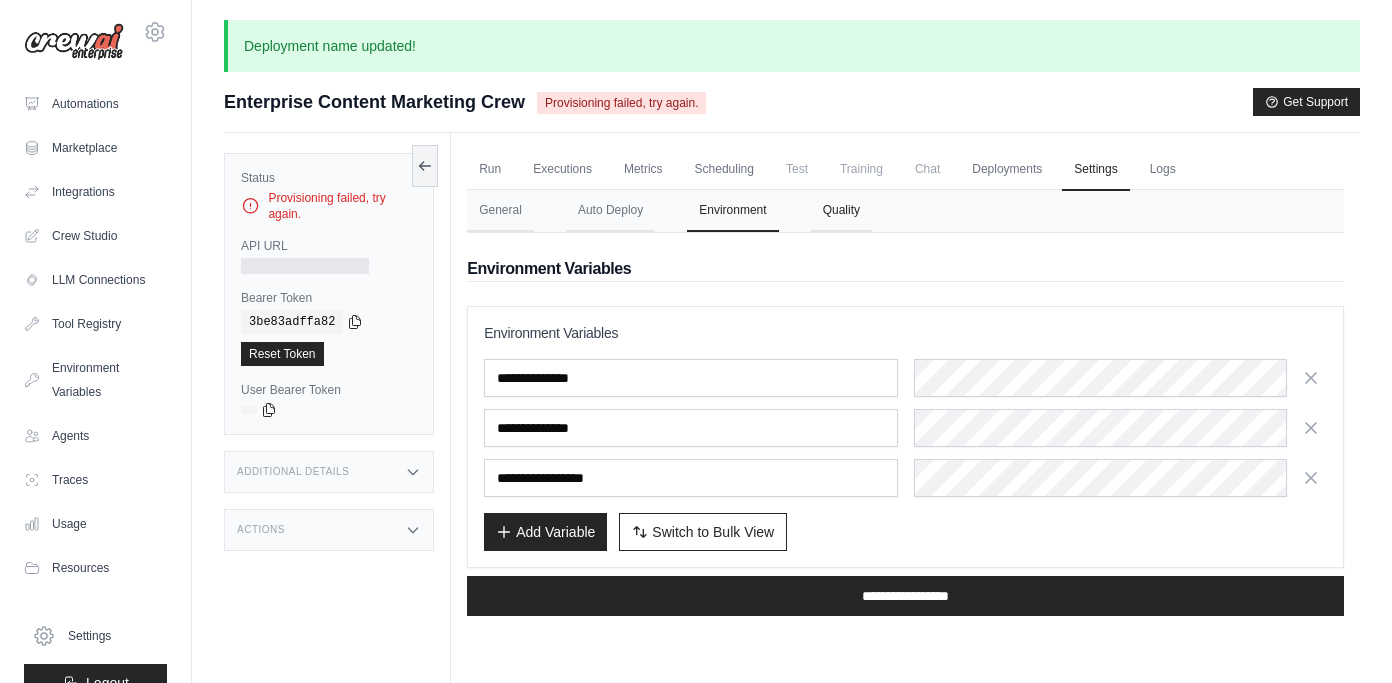 click on "Quality" at bounding box center [841, 211] 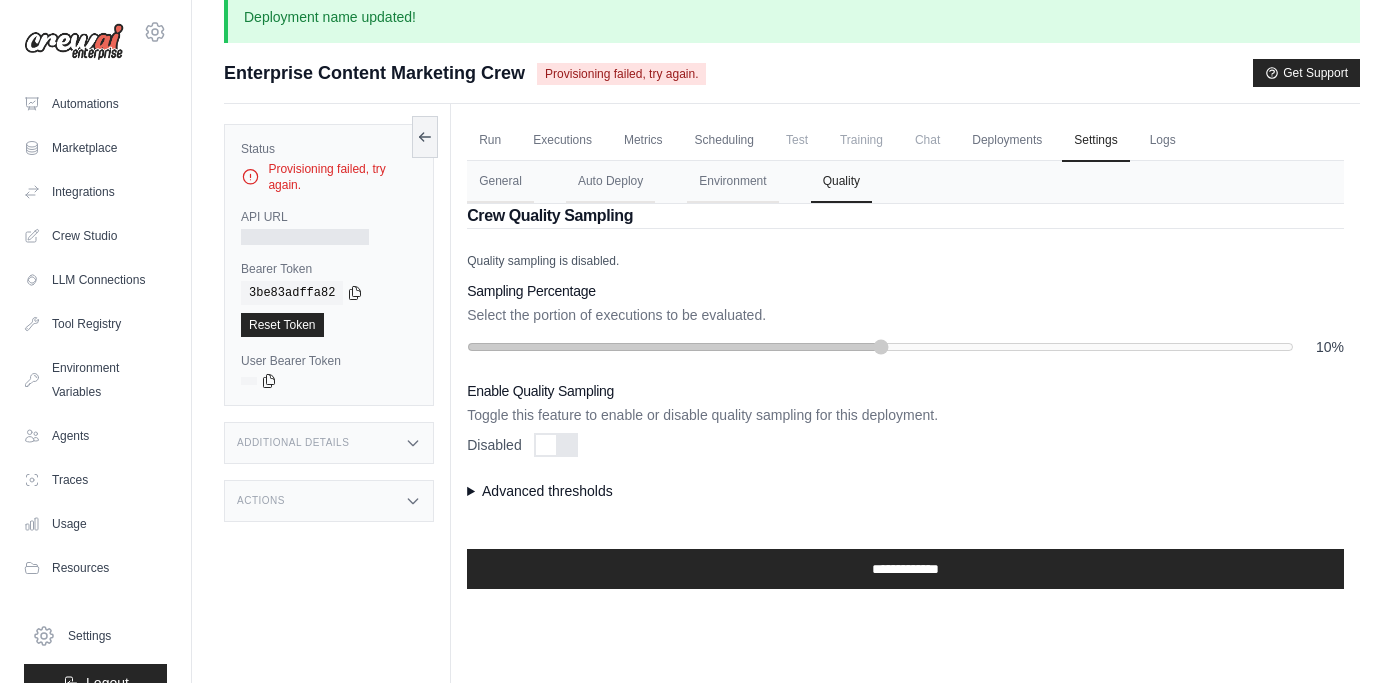 scroll, scrollTop: 0, scrollLeft: 0, axis: both 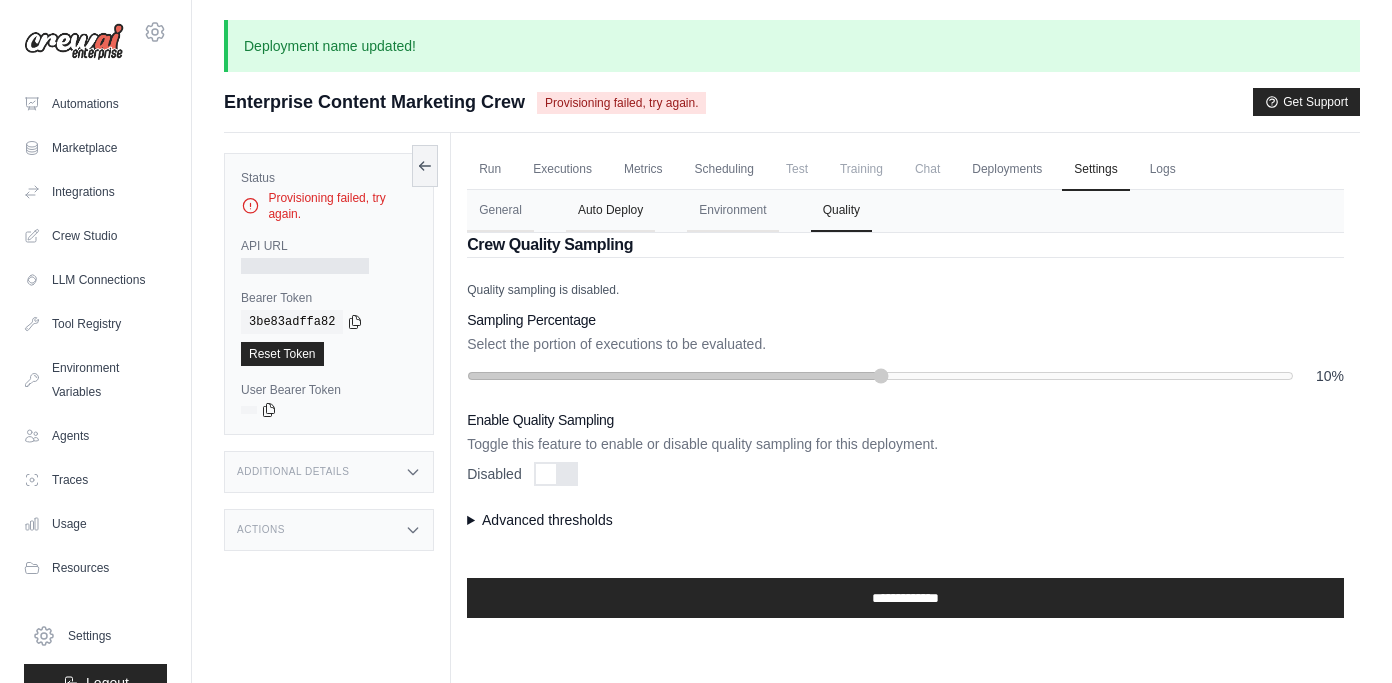 click on "Auto Deploy" at bounding box center (610, 211) 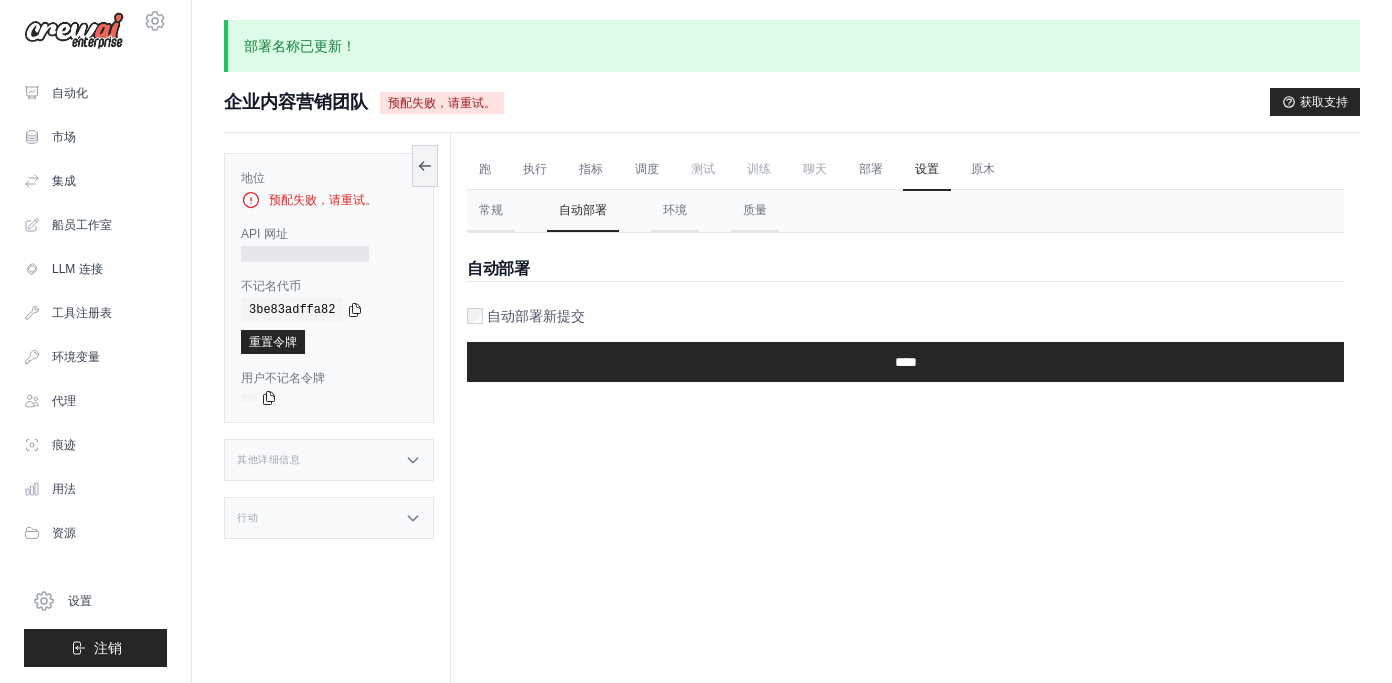 scroll, scrollTop: 0, scrollLeft: 0, axis: both 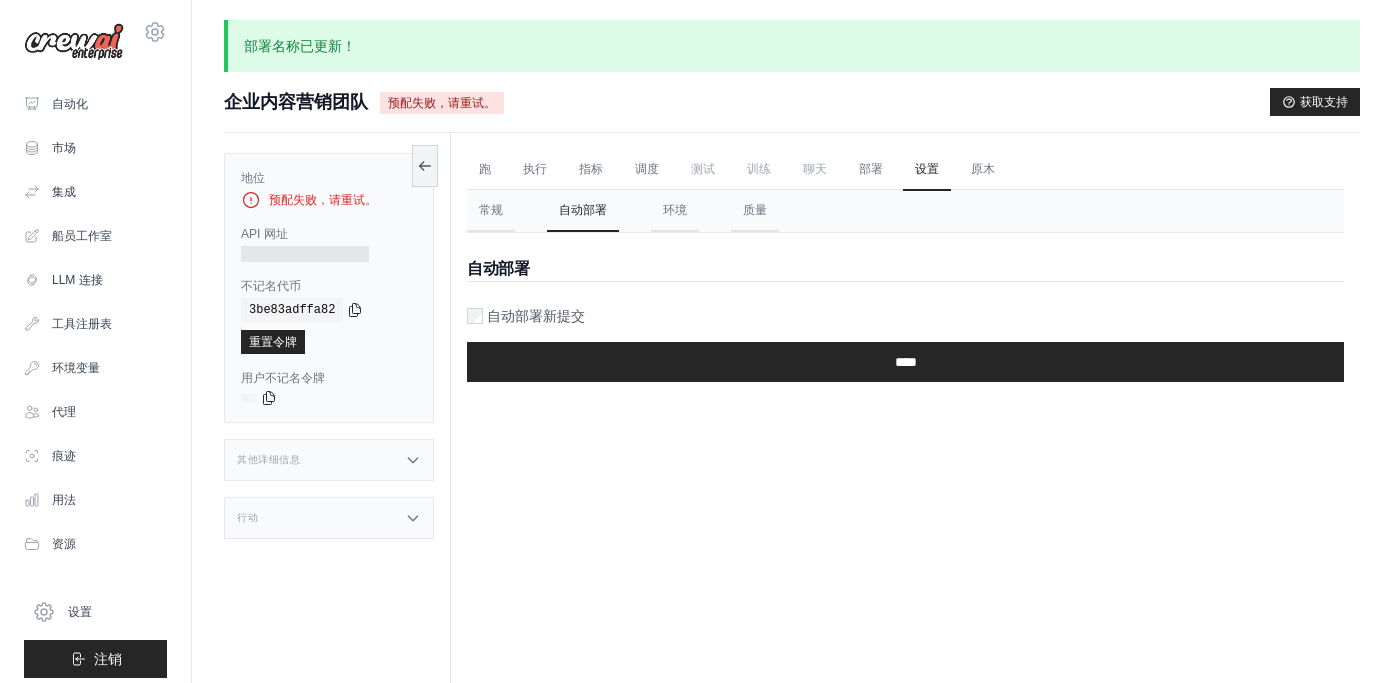click on "测试" at bounding box center [703, 169] 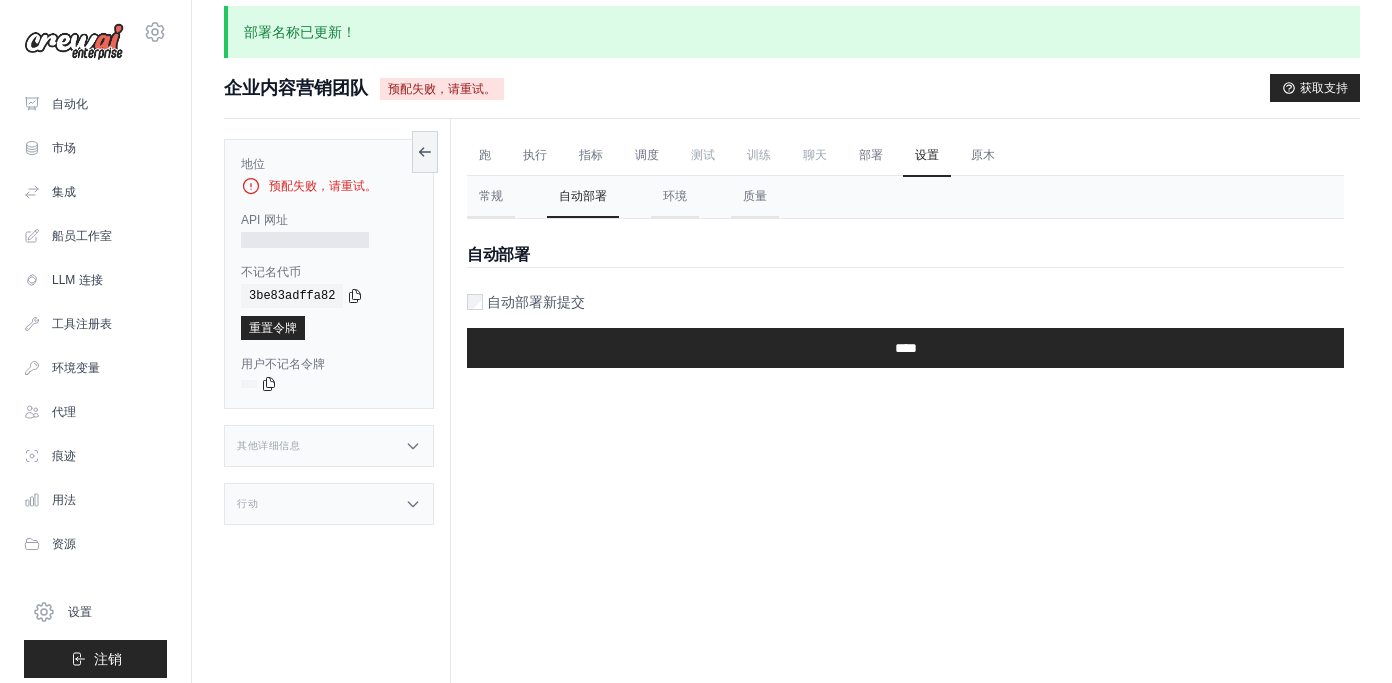 scroll, scrollTop: 13, scrollLeft: 0, axis: vertical 